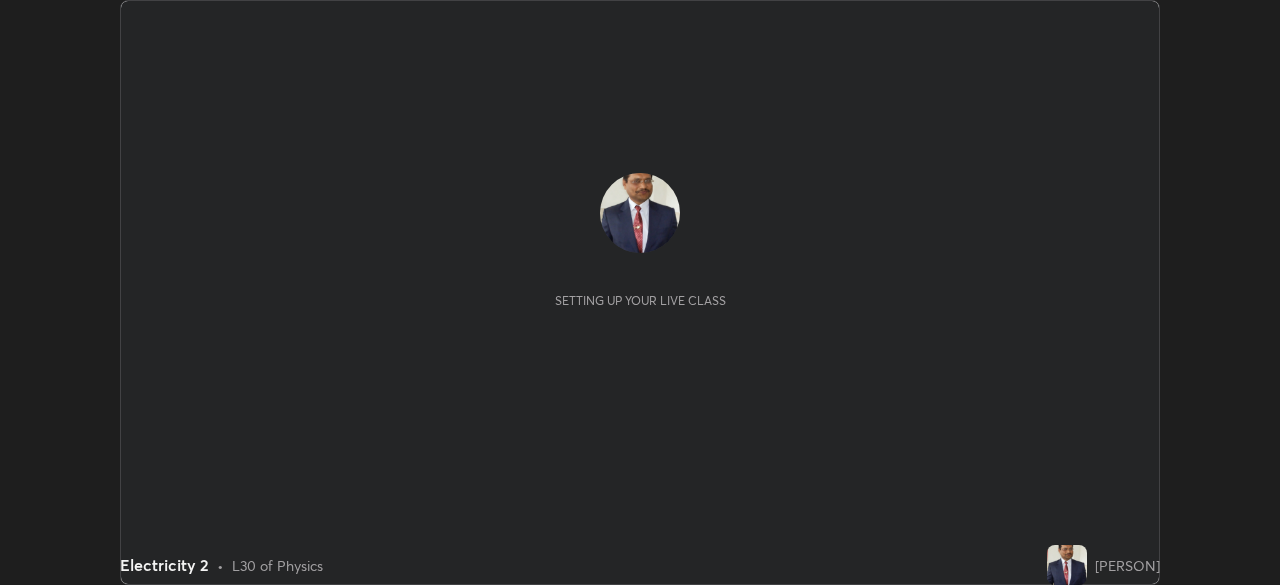 scroll, scrollTop: 0, scrollLeft: 0, axis: both 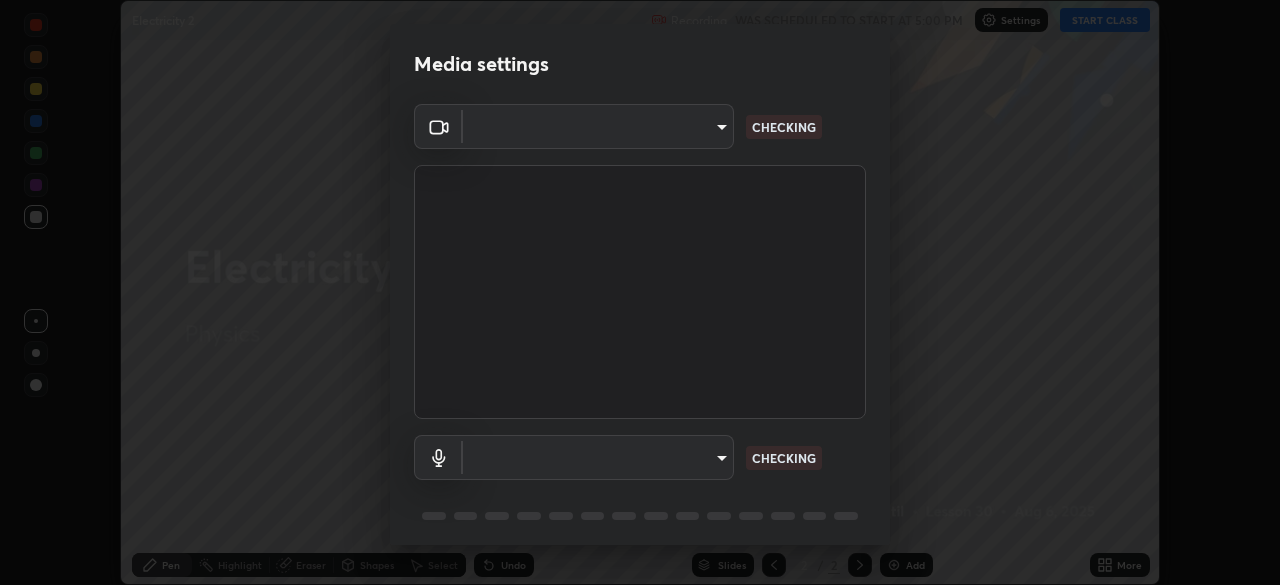 type on "8a437219b1c9d5fef93d1ec40e095ac8837f64dae60836980dab15105ba84f43" 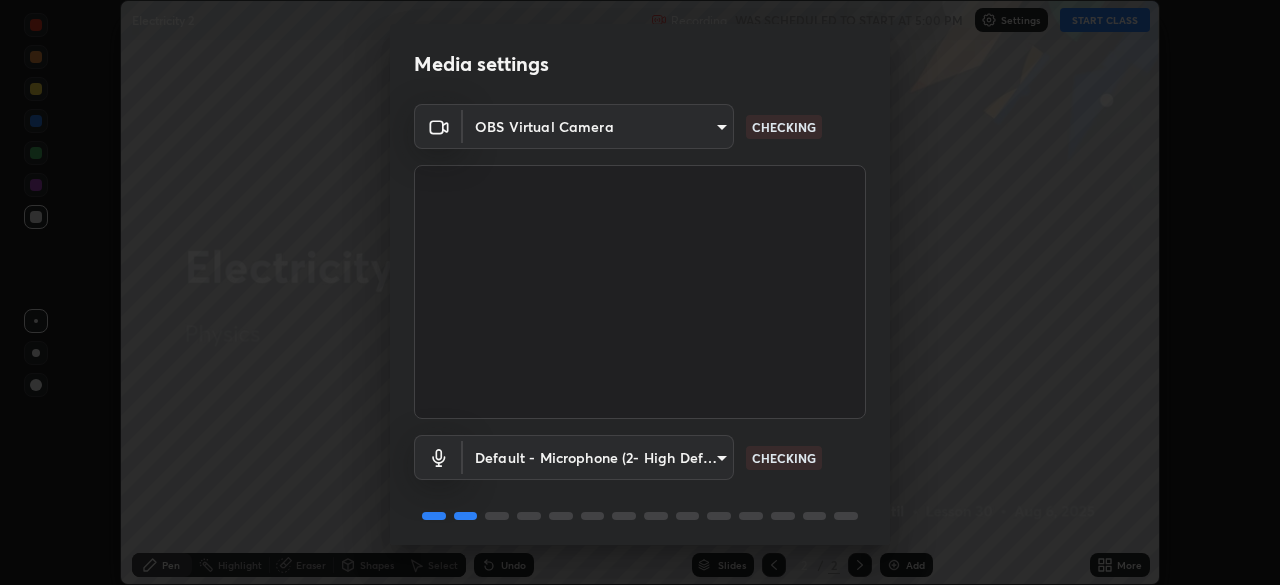 scroll, scrollTop: 71, scrollLeft: 0, axis: vertical 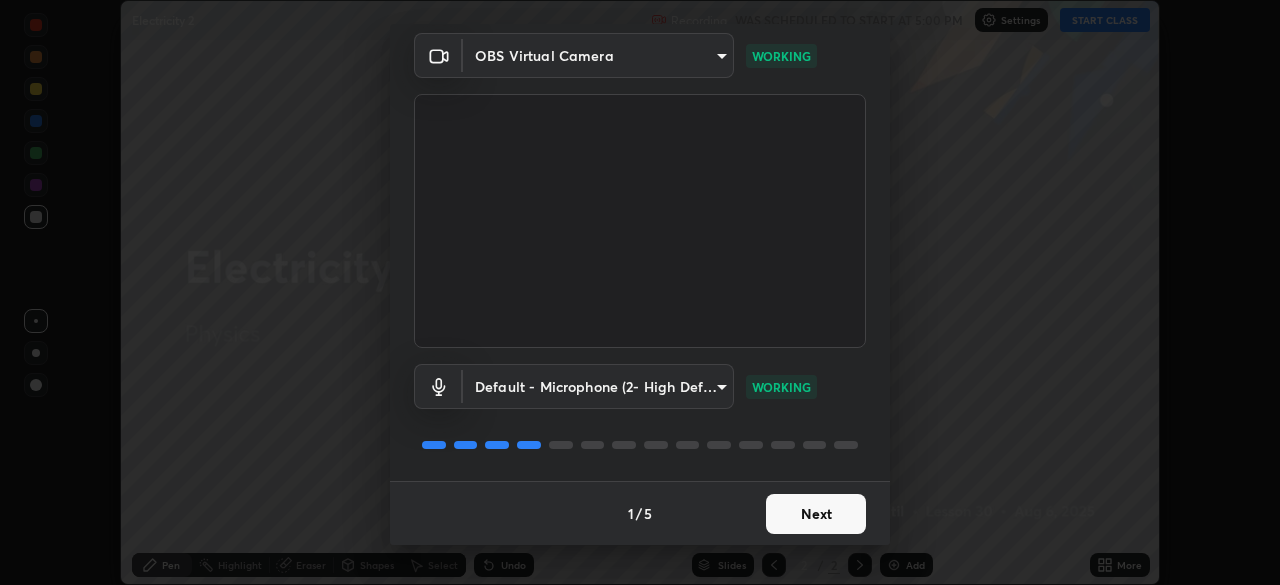 click on "Next" at bounding box center (816, 514) 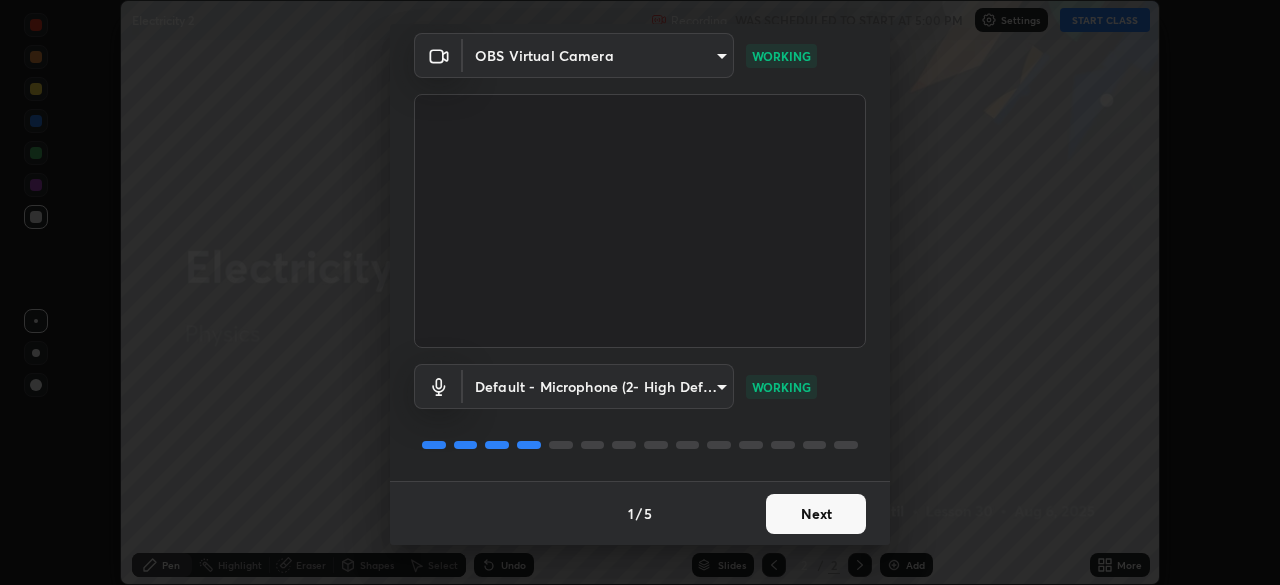 scroll, scrollTop: 0, scrollLeft: 0, axis: both 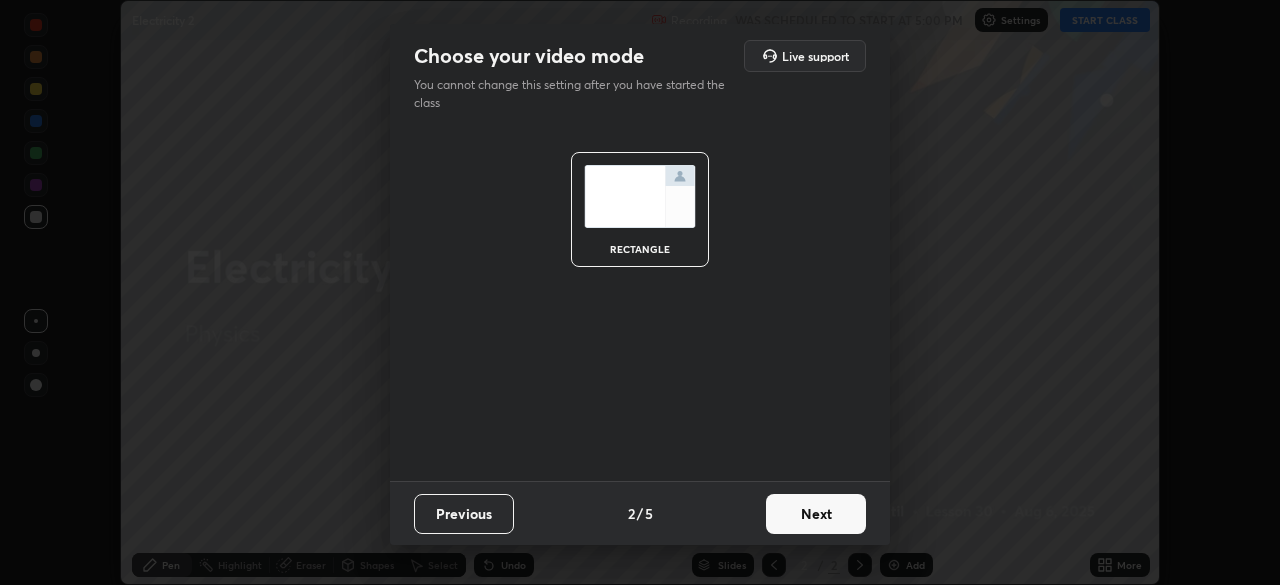 click on "Next" at bounding box center (816, 514) 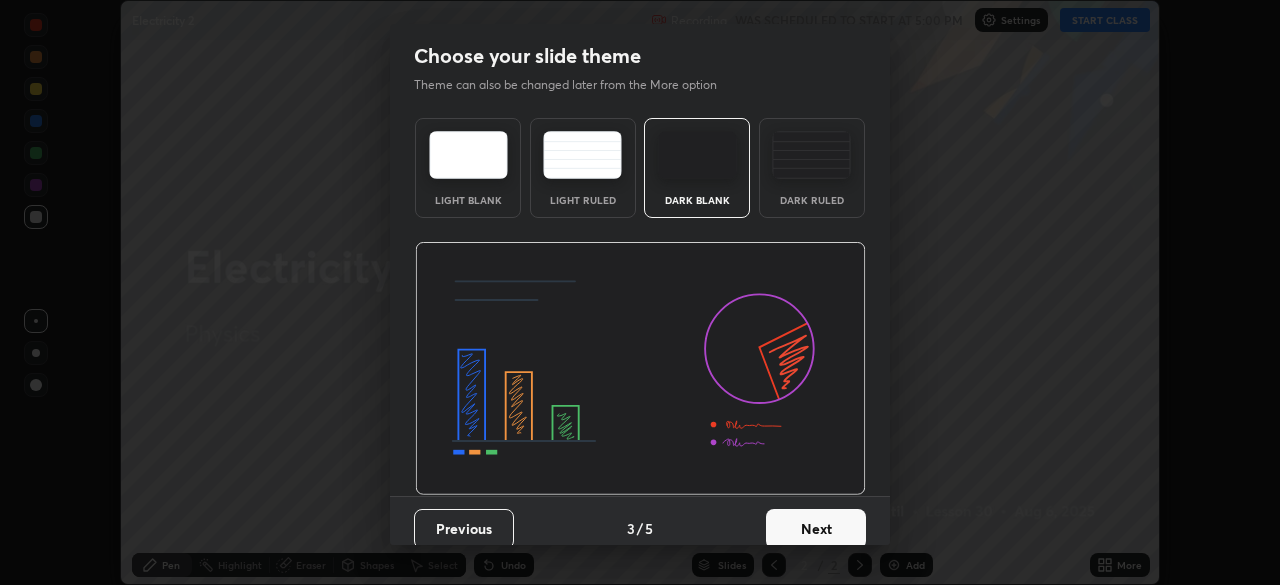 click on "Next" at bounding box center (816, 529) 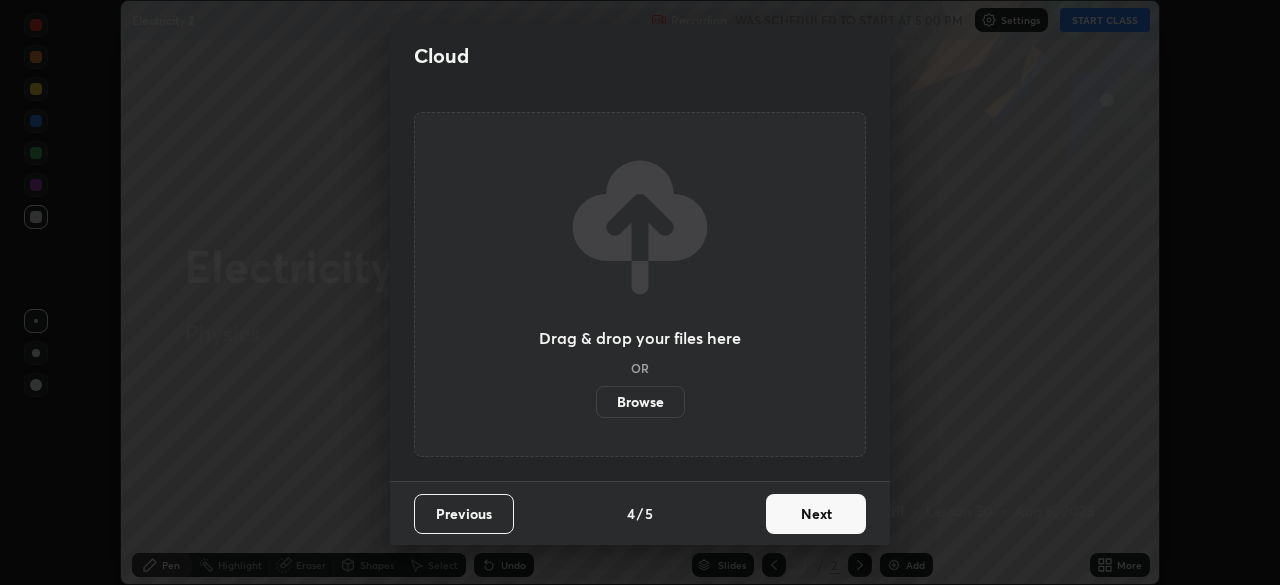 click on "Next" at bounding box center [816, 514] 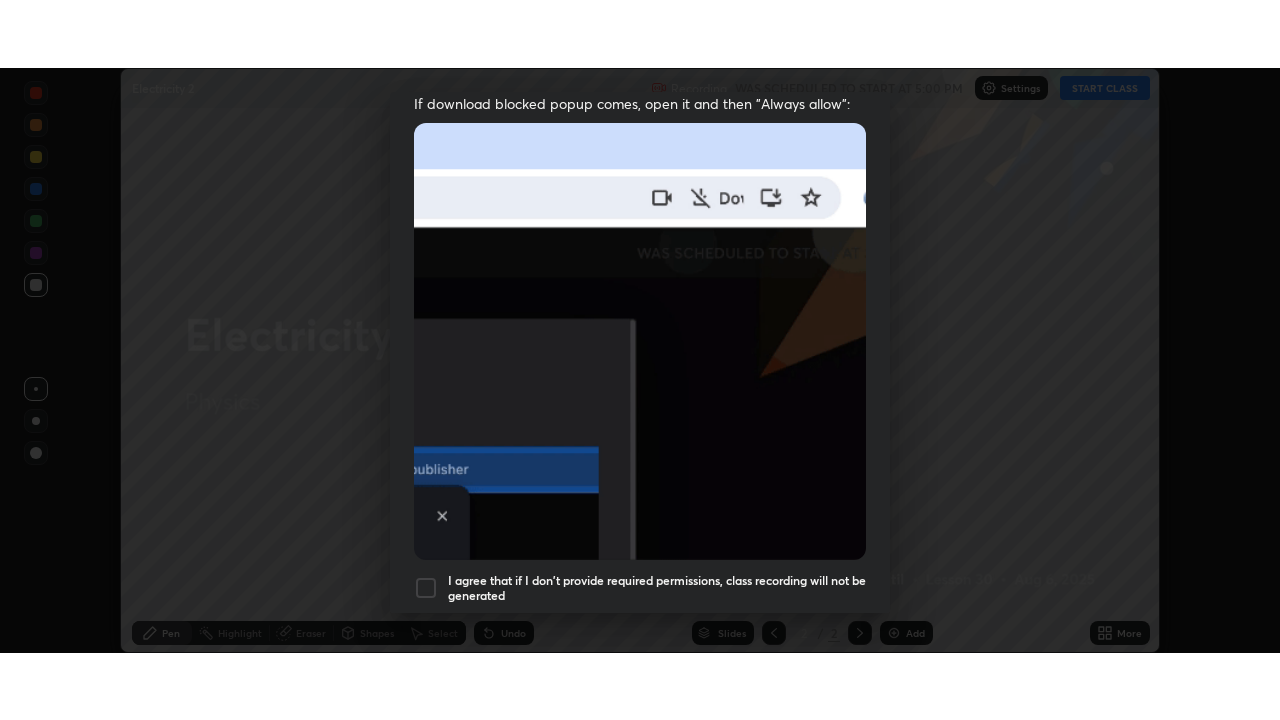 scroll, scrollTop: 479, scrollLeft: 0, axis: vertical 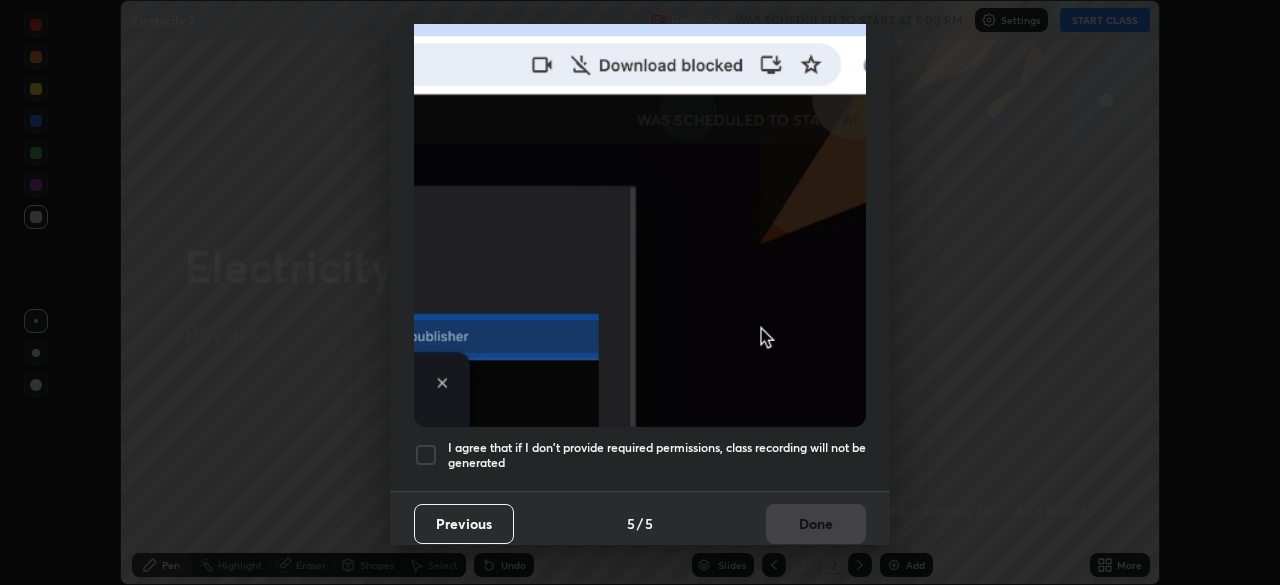 click at bounding box center (426, 455) 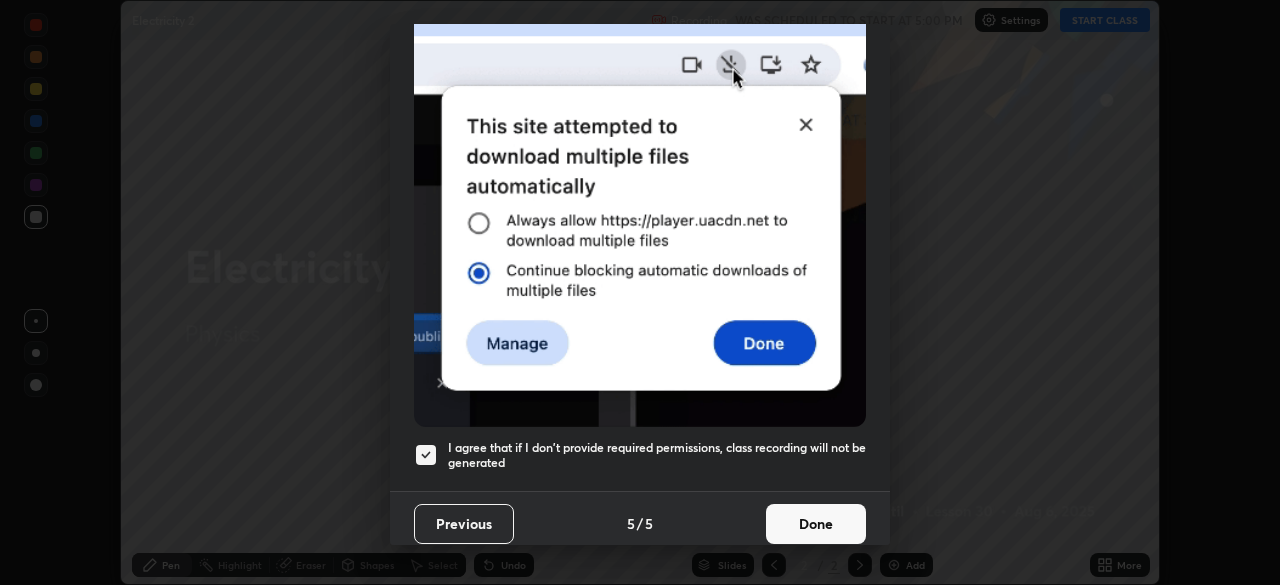 click on "Done" at bounding box center (816, 524) 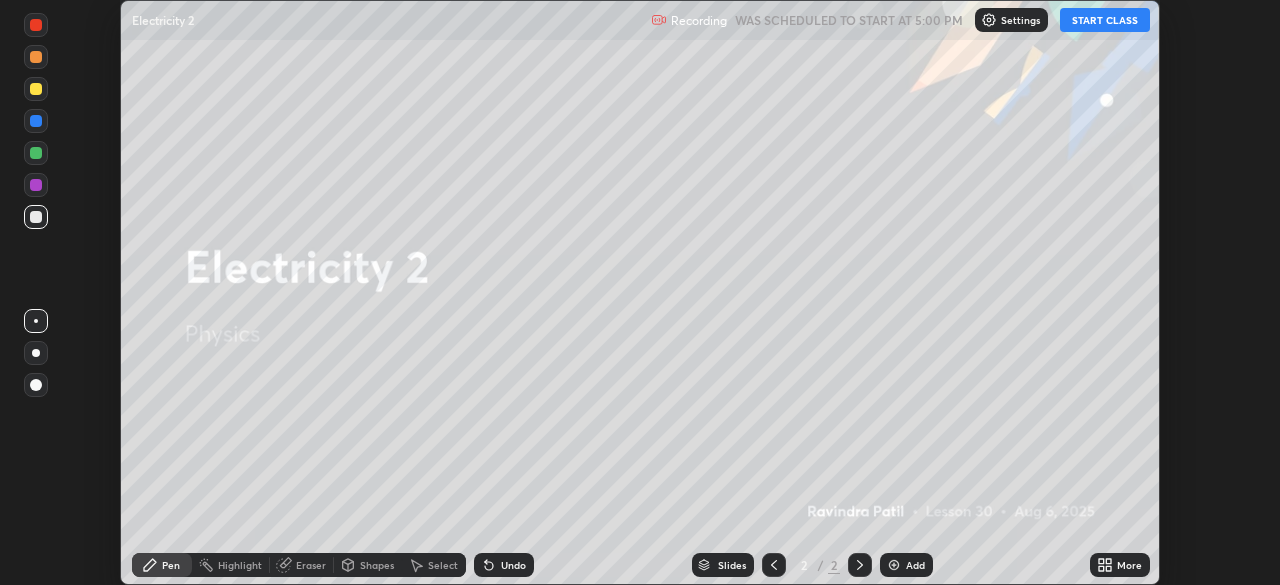 click on "START CLASS" at bounding box center (1105, 20) 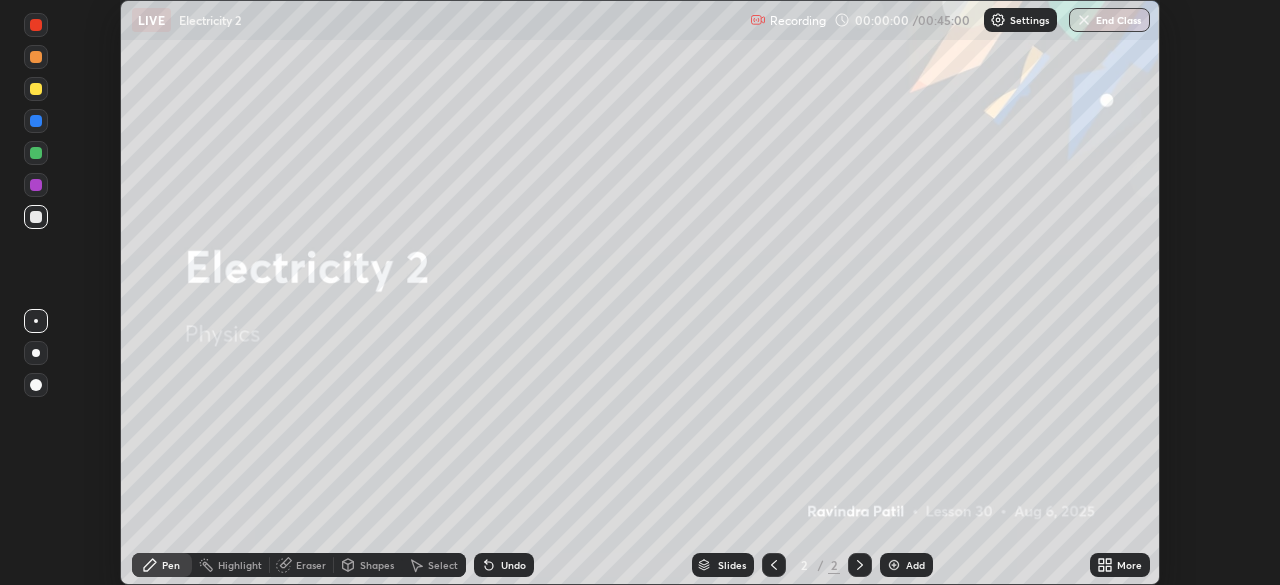 click 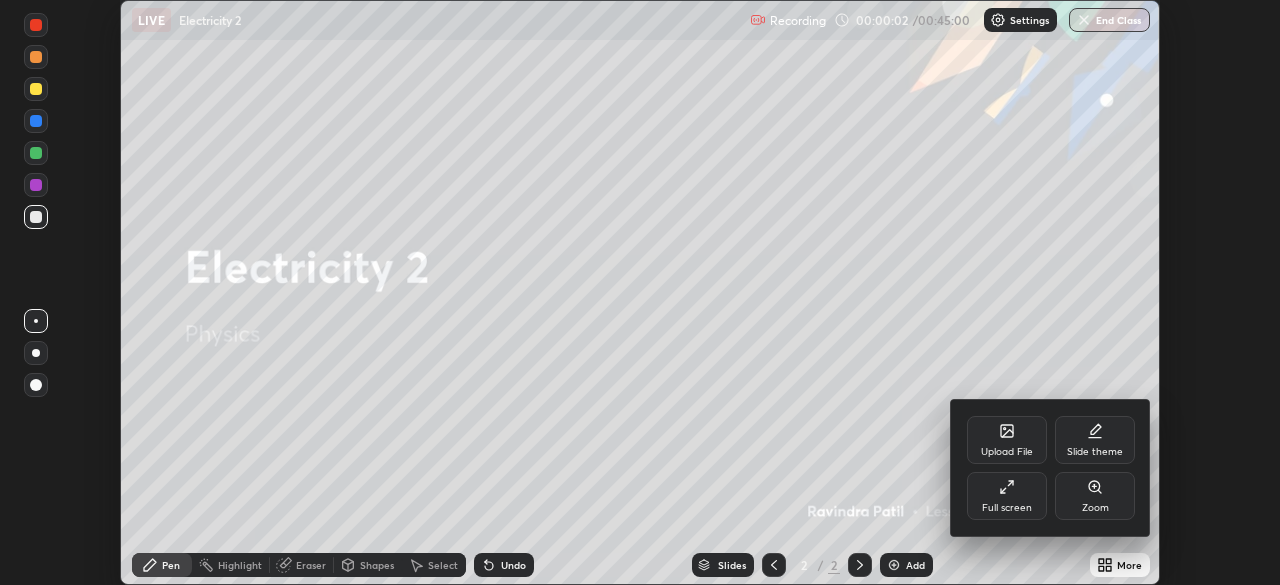 click 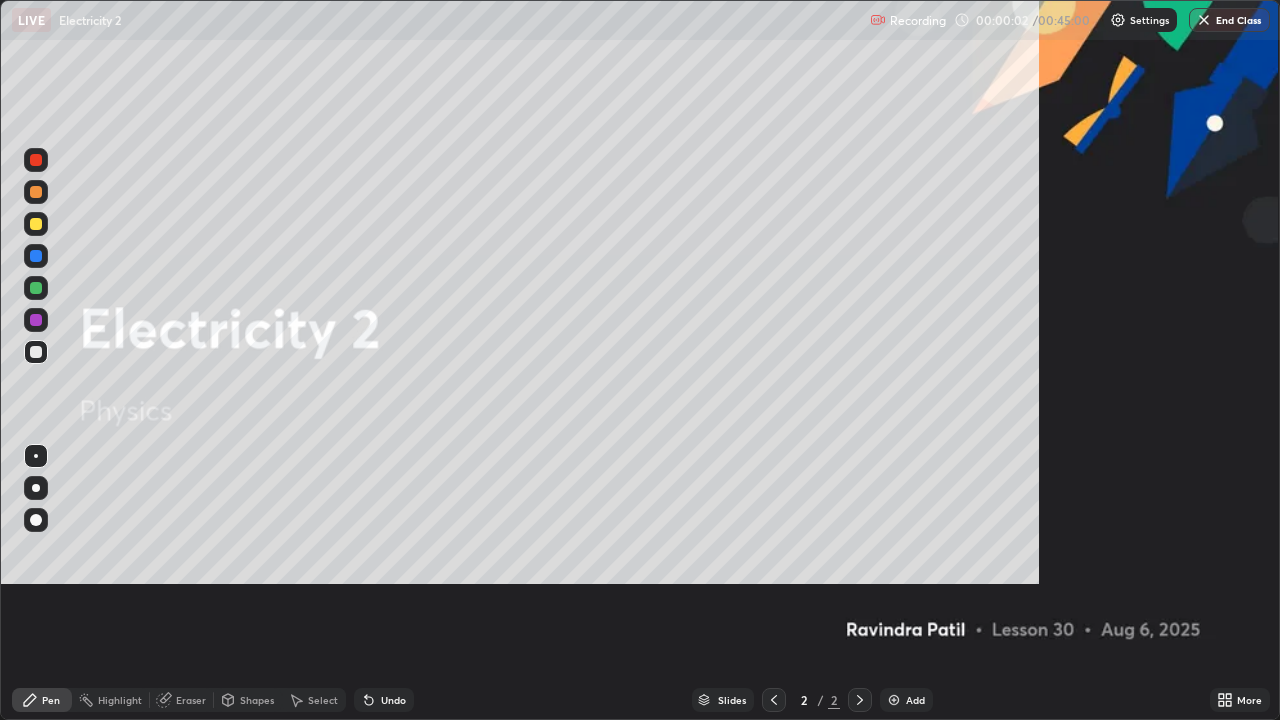 scroll, scrollTop: 99280, scrollLeft: 98720, axis: both 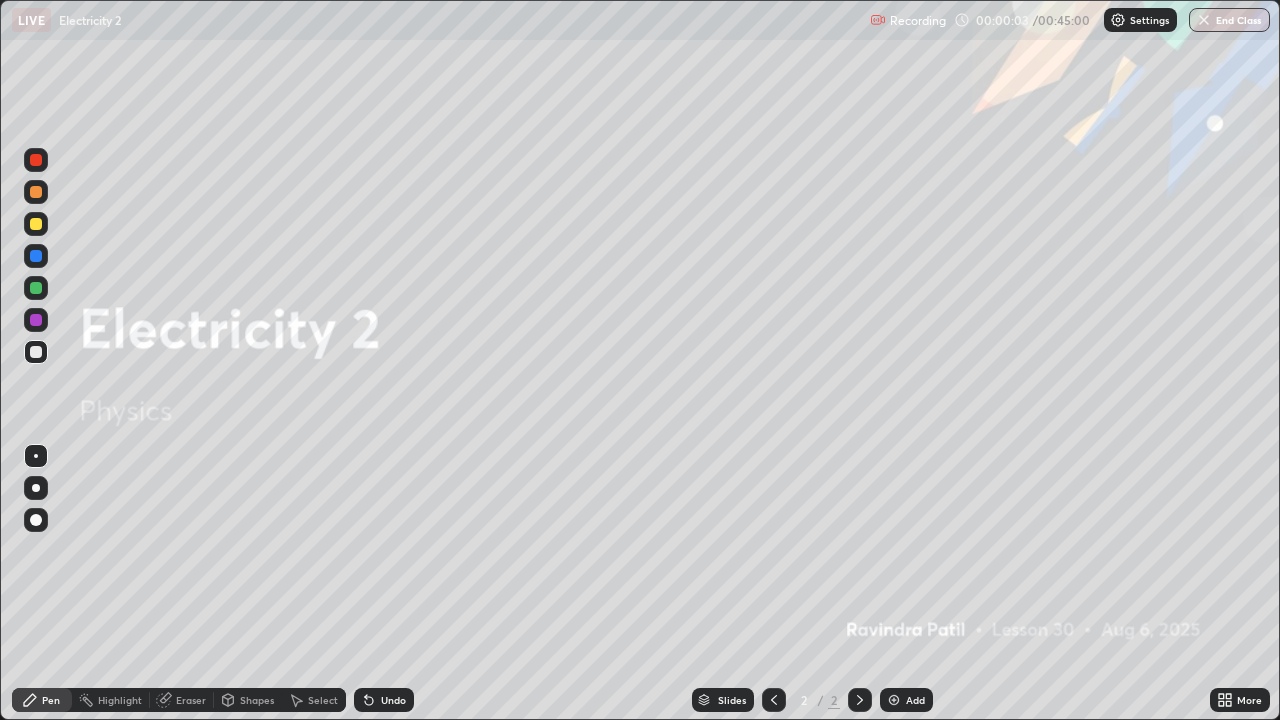 click on "Add" at bounding box center [915, 700] 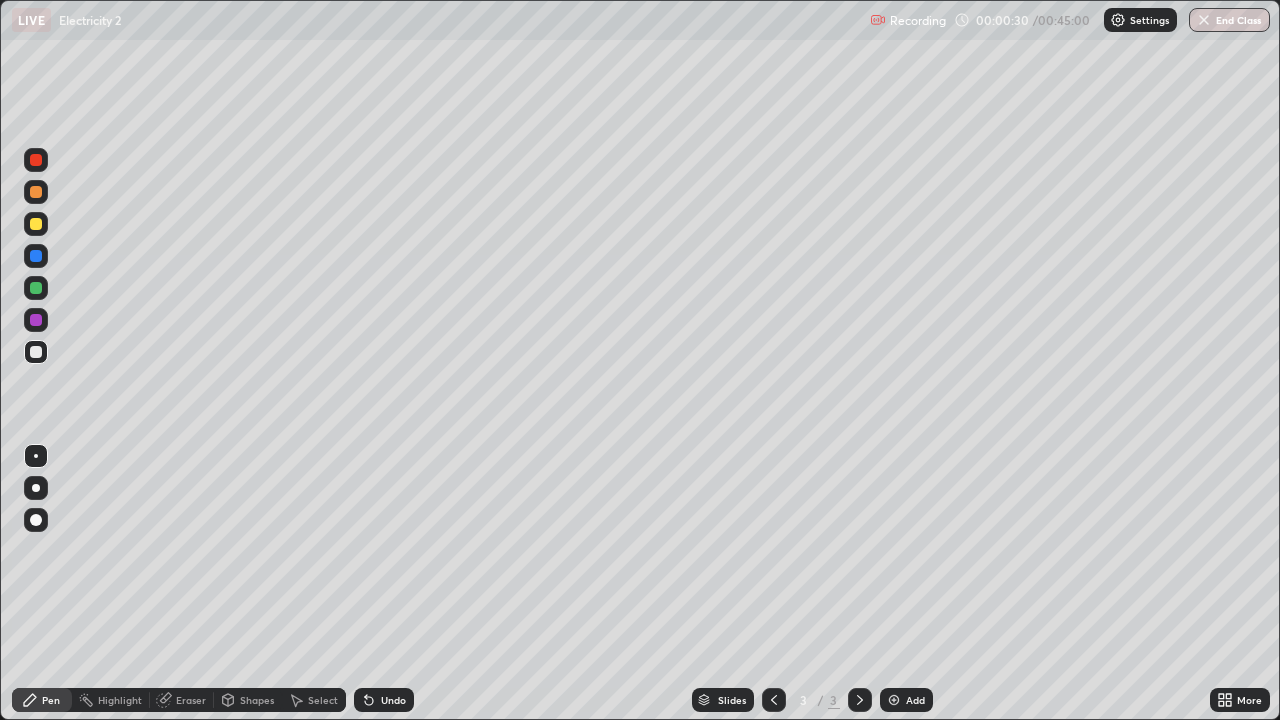 click on "Eraser" at bounding box center [182, 700] 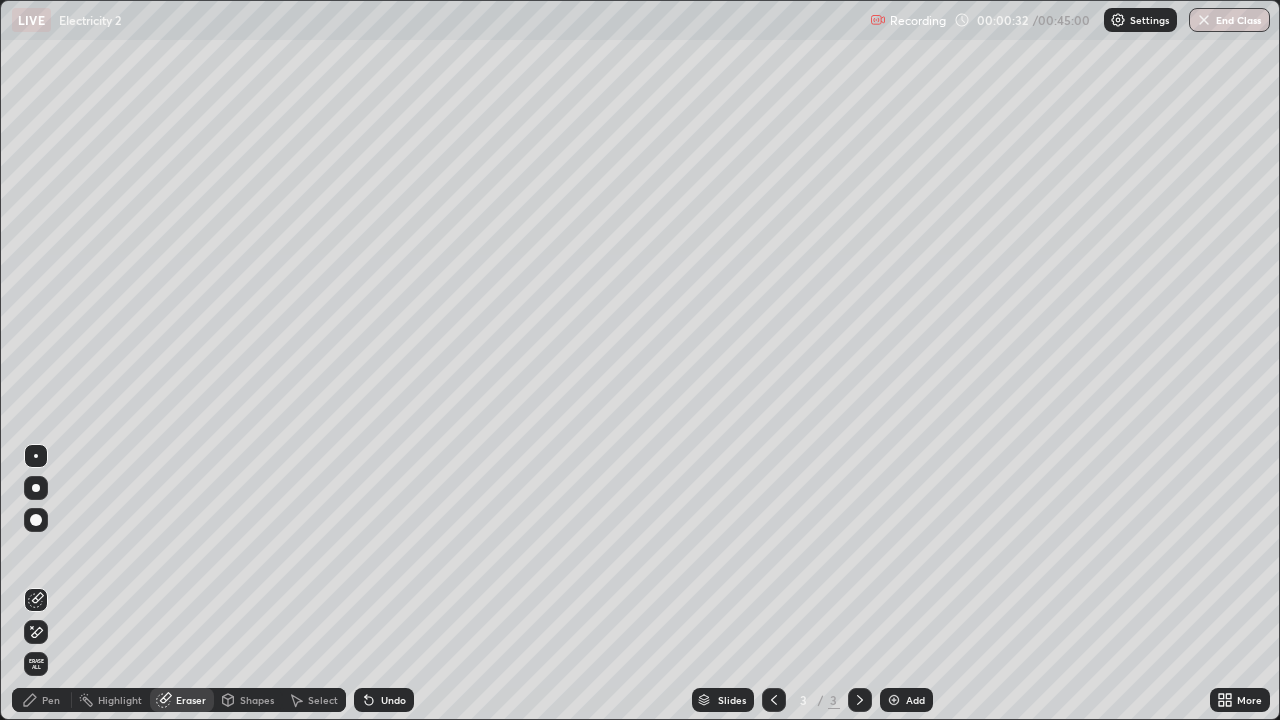 click on "Pen" at bounding box center (42, 700) 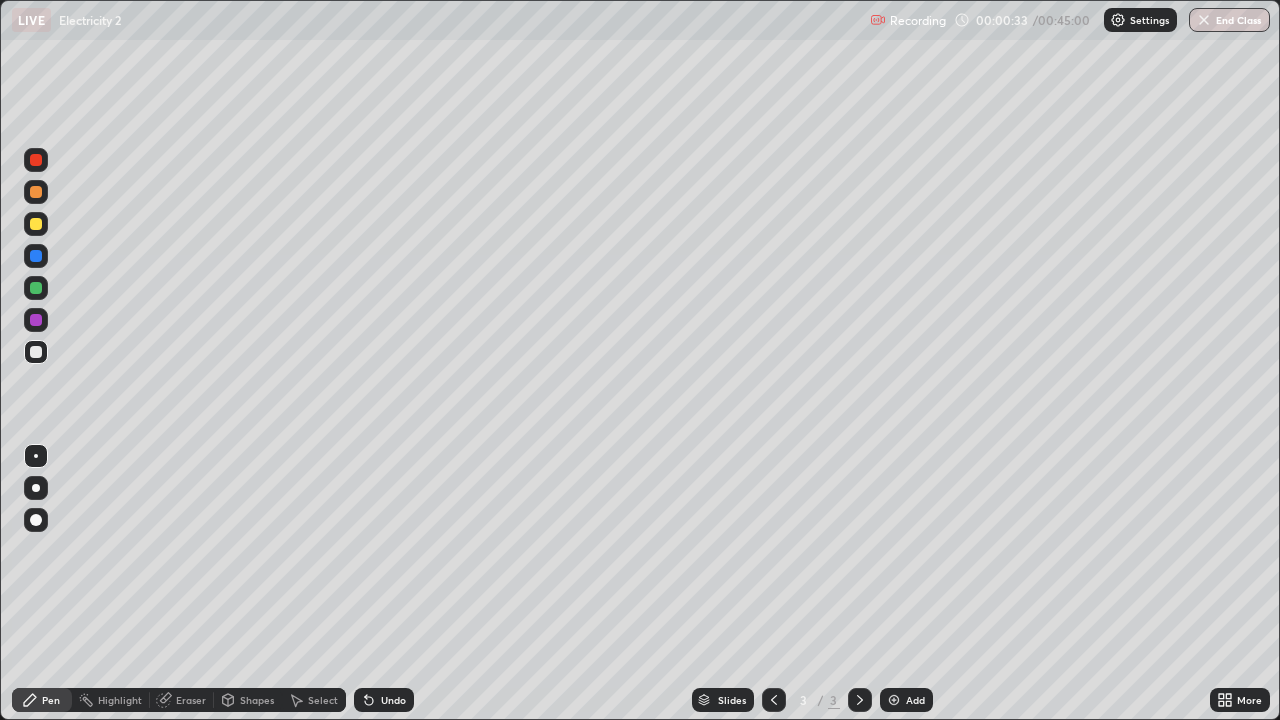 click at bounding box center [36, 224] 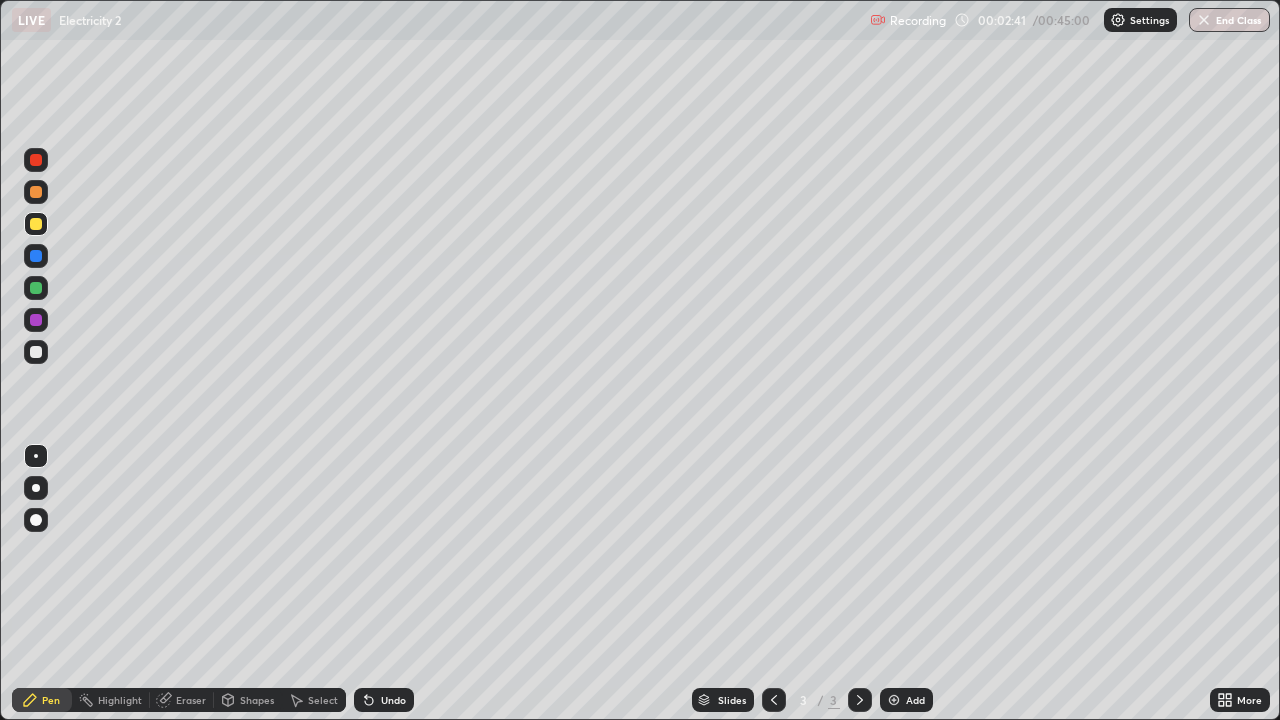 click on "Undo" at bounding box center (384, 700) 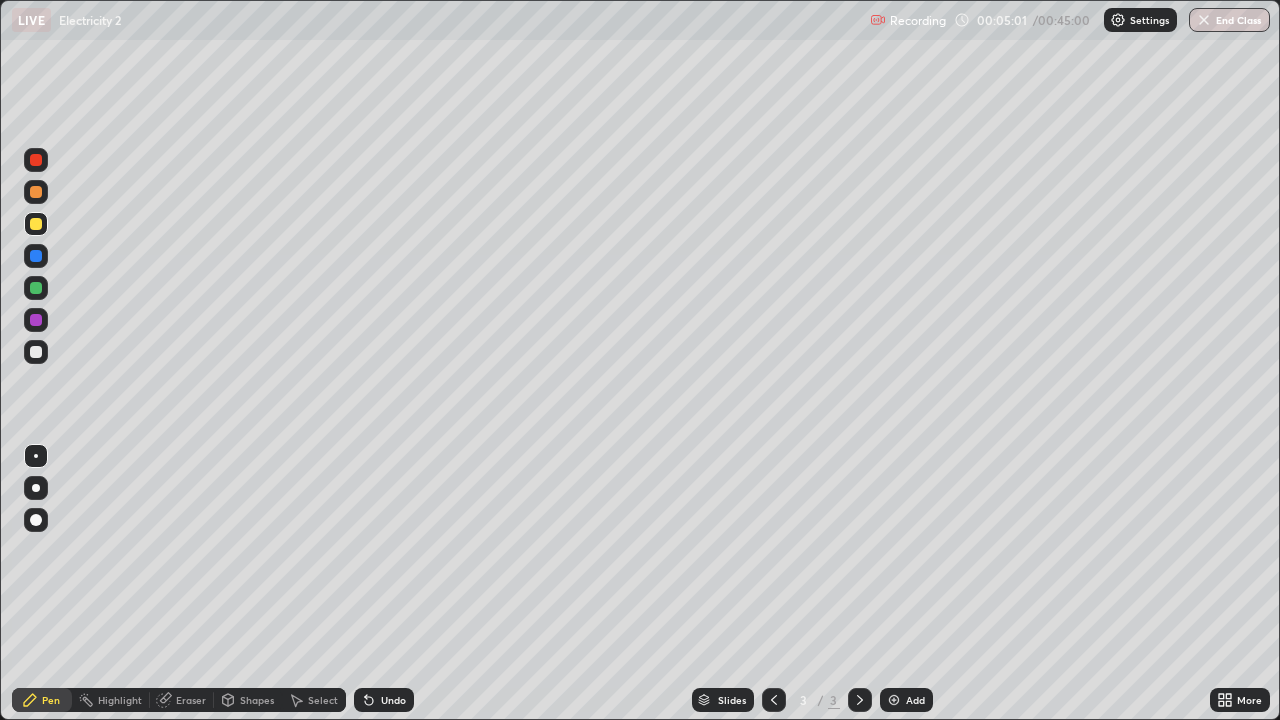 click on "Undo" at bounding box center (393, 700) 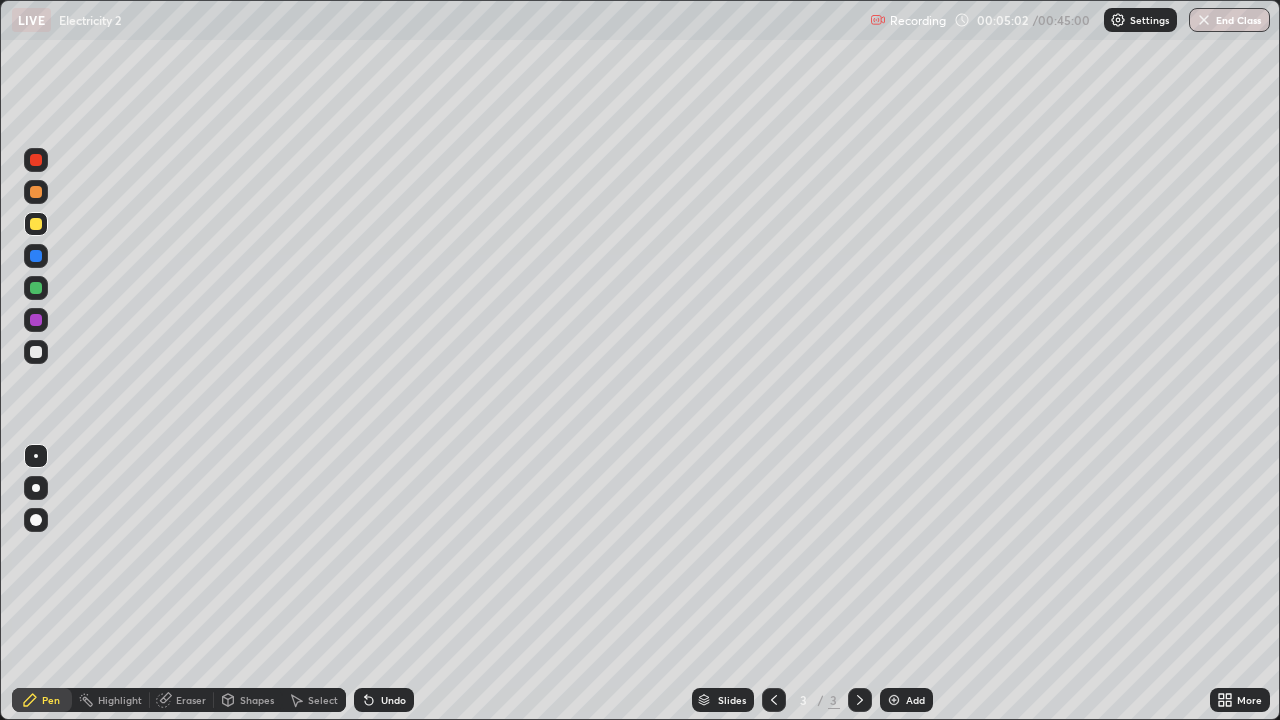 click on "Undo" at bounding box center (384, 700) 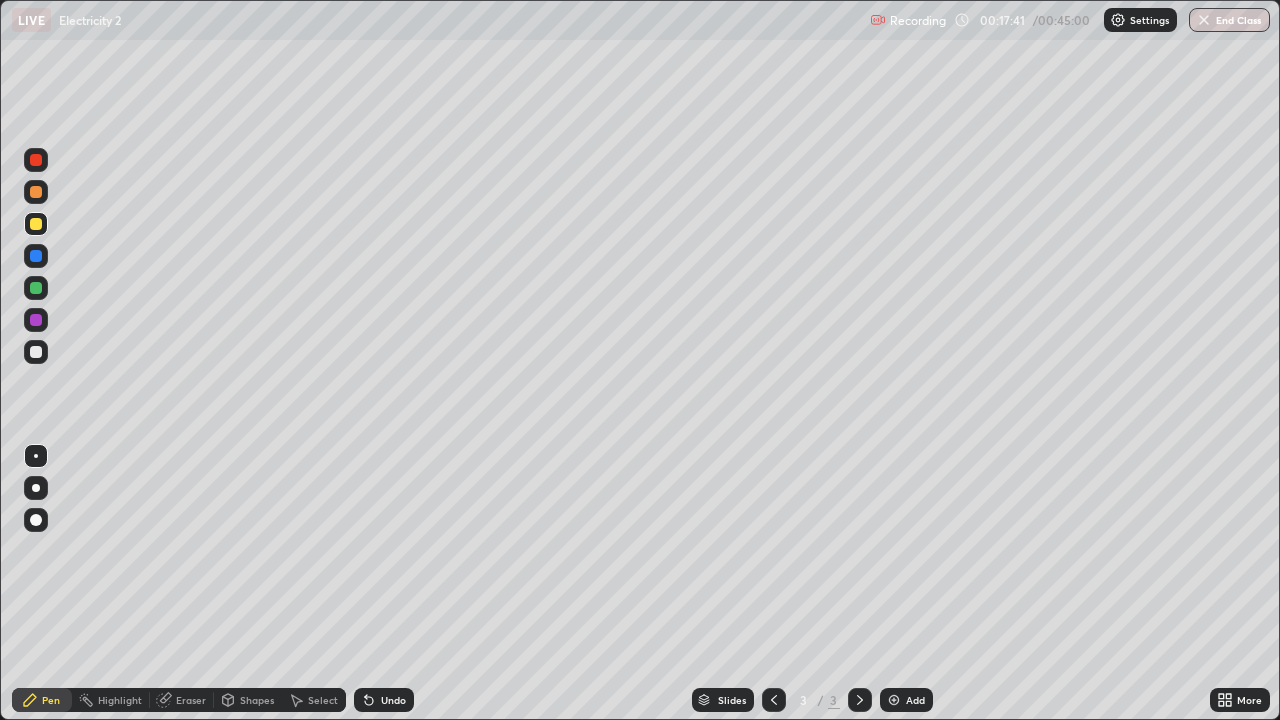 click on "Add" at bounding box center (915, 700) 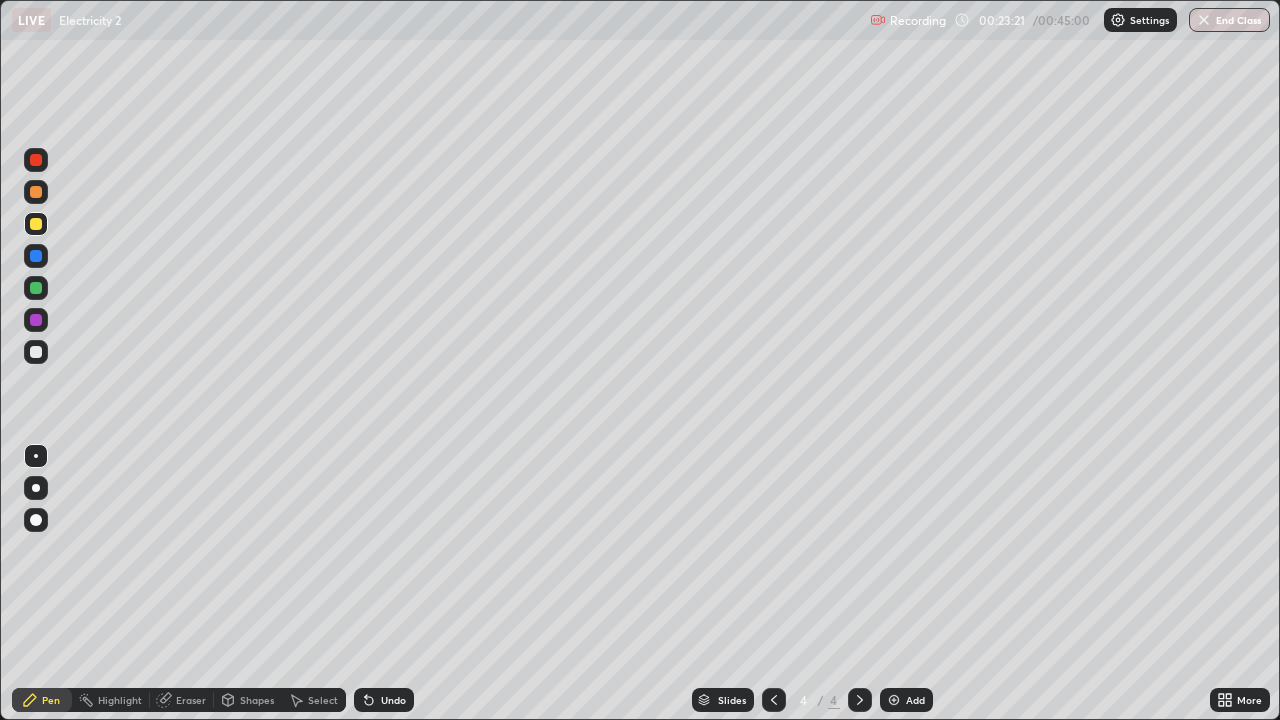 click on "Undo" at bounding box center (393, 700) 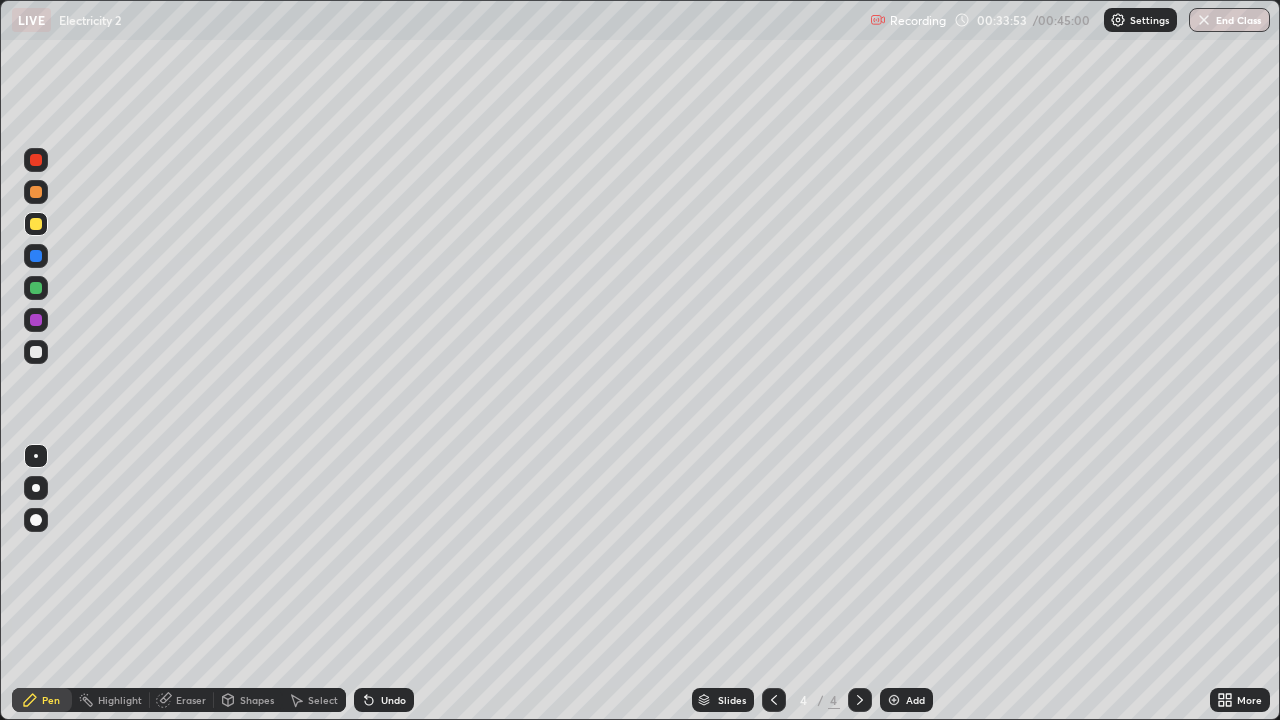 click on "Add" at bounding box center (915, 700) 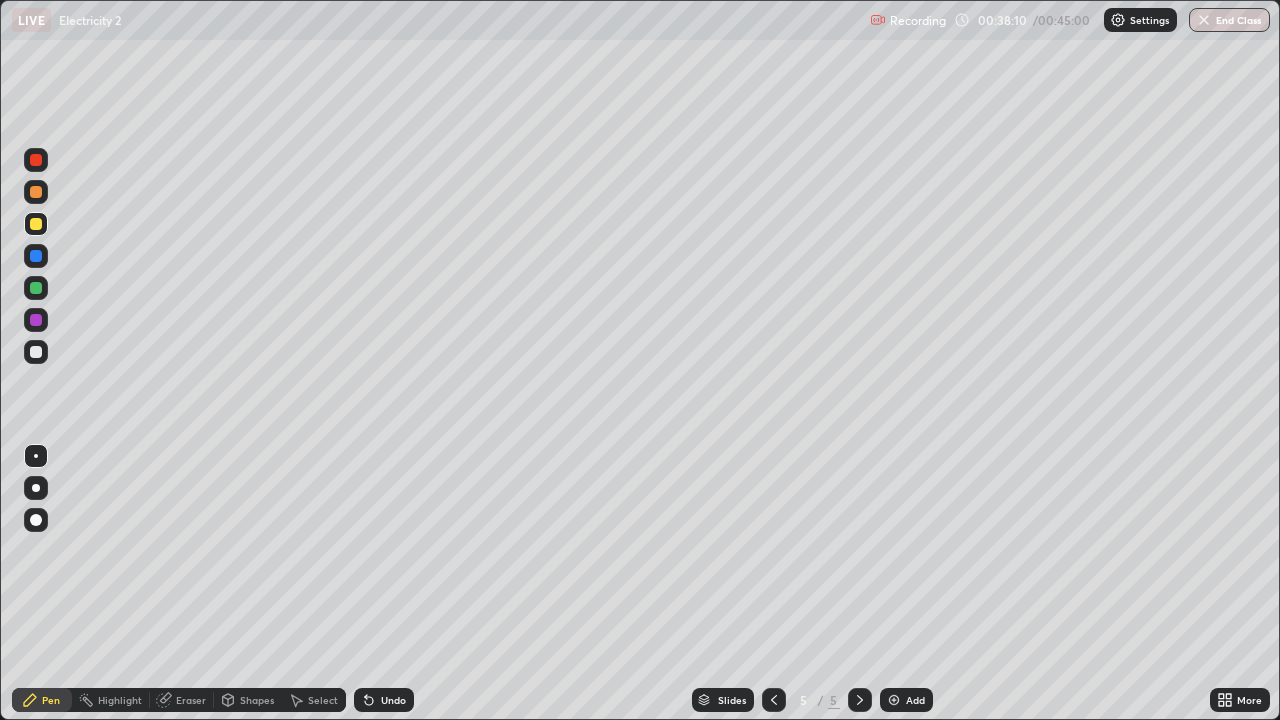 click 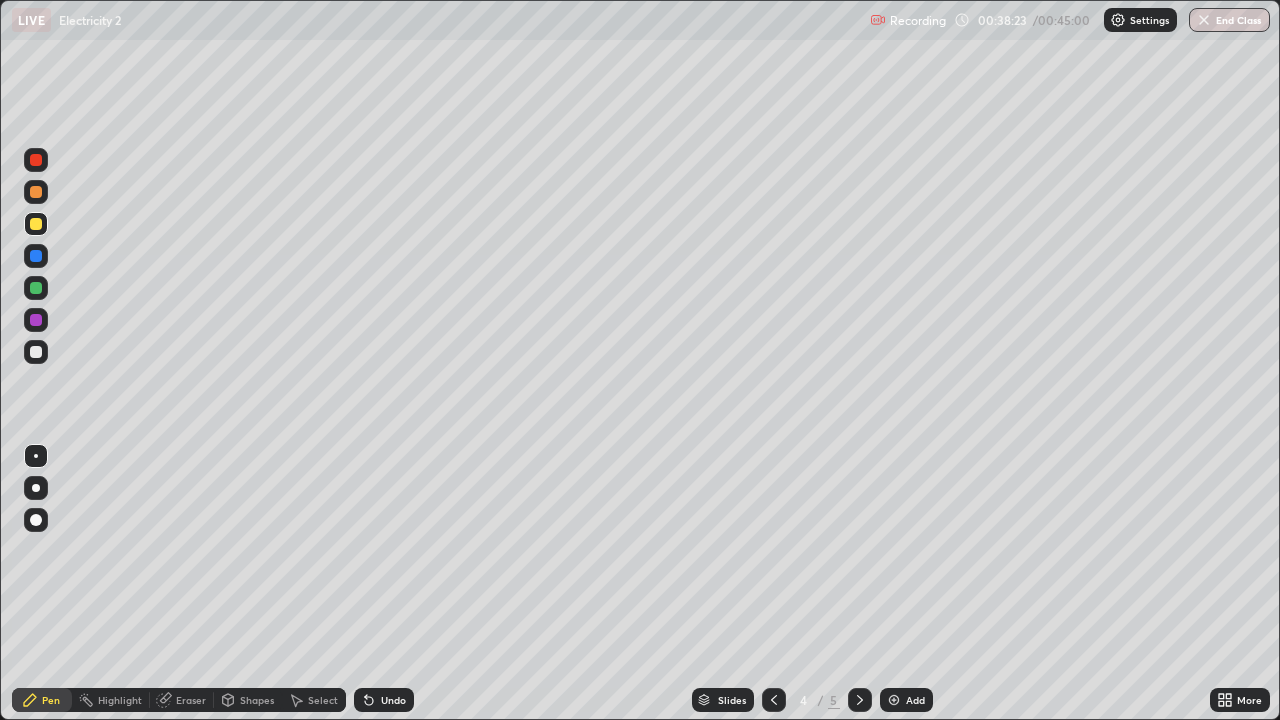 click 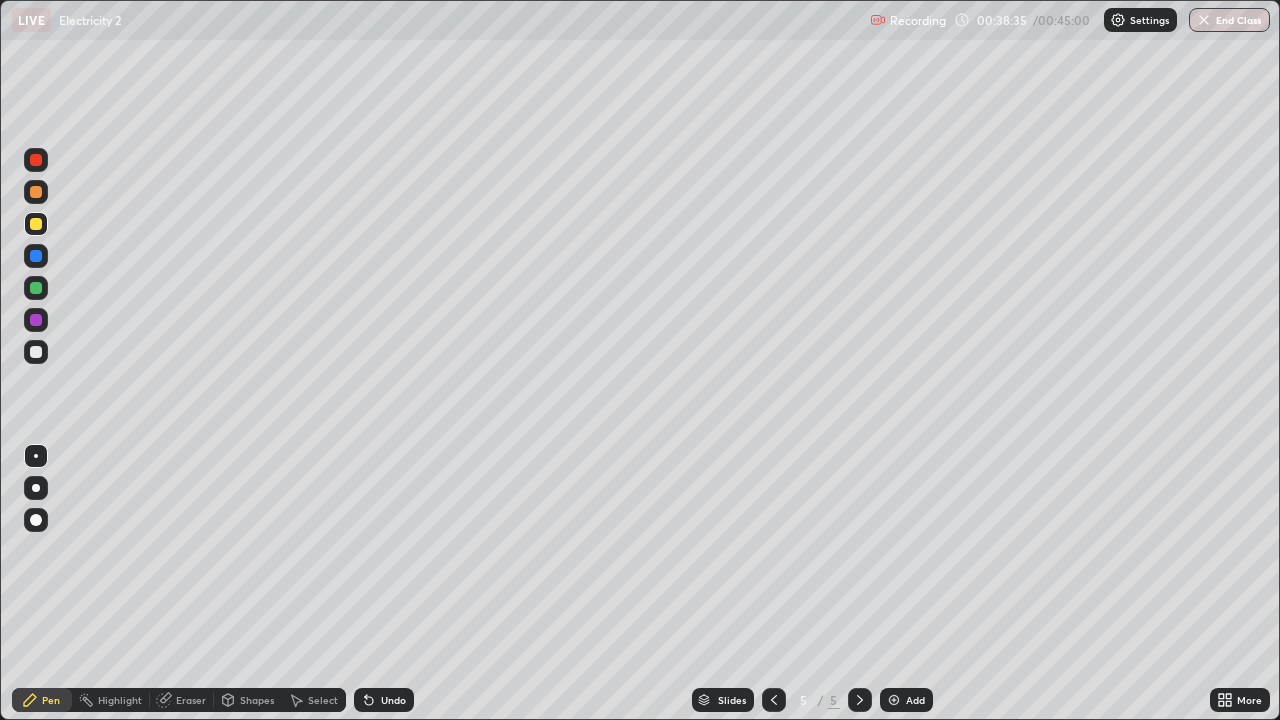 click 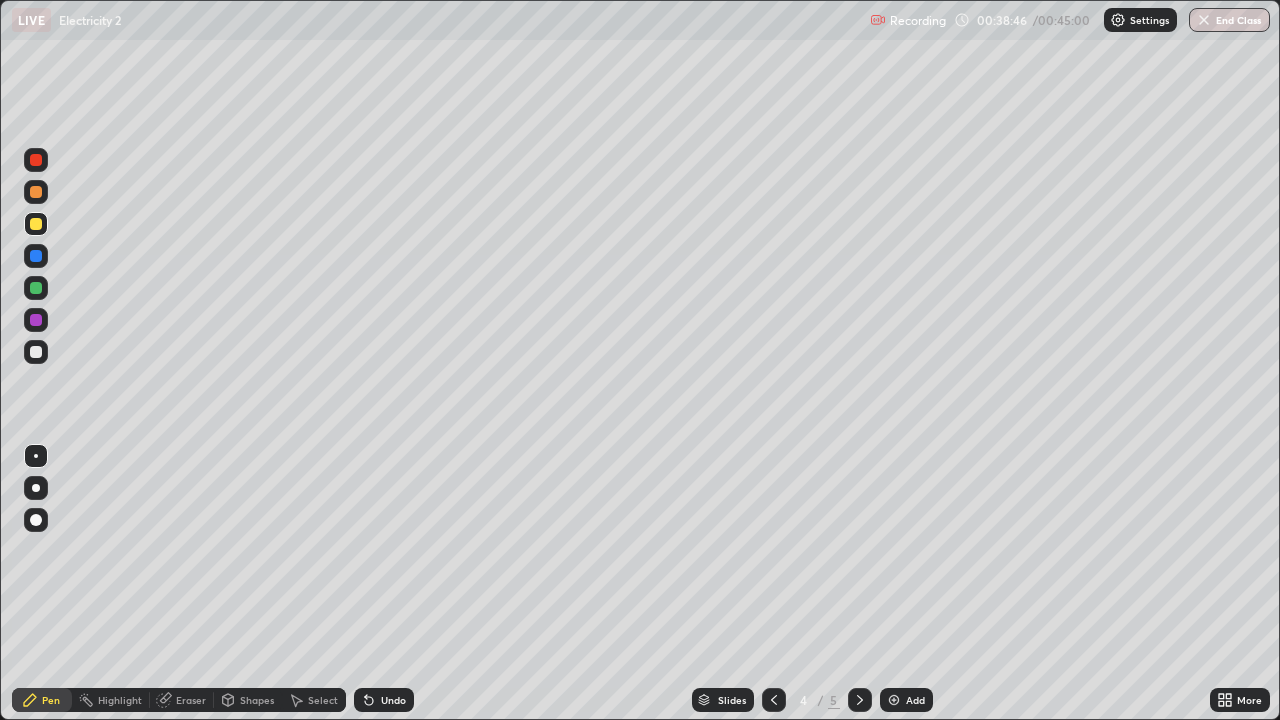 click 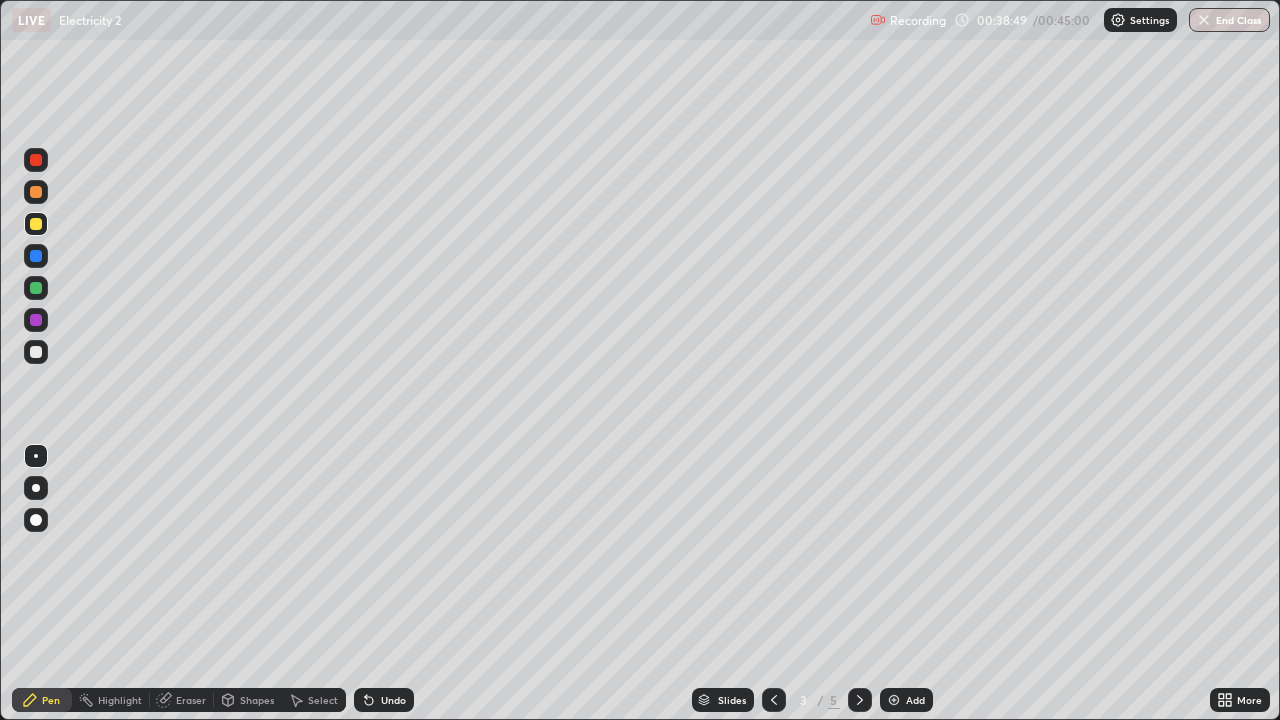 click 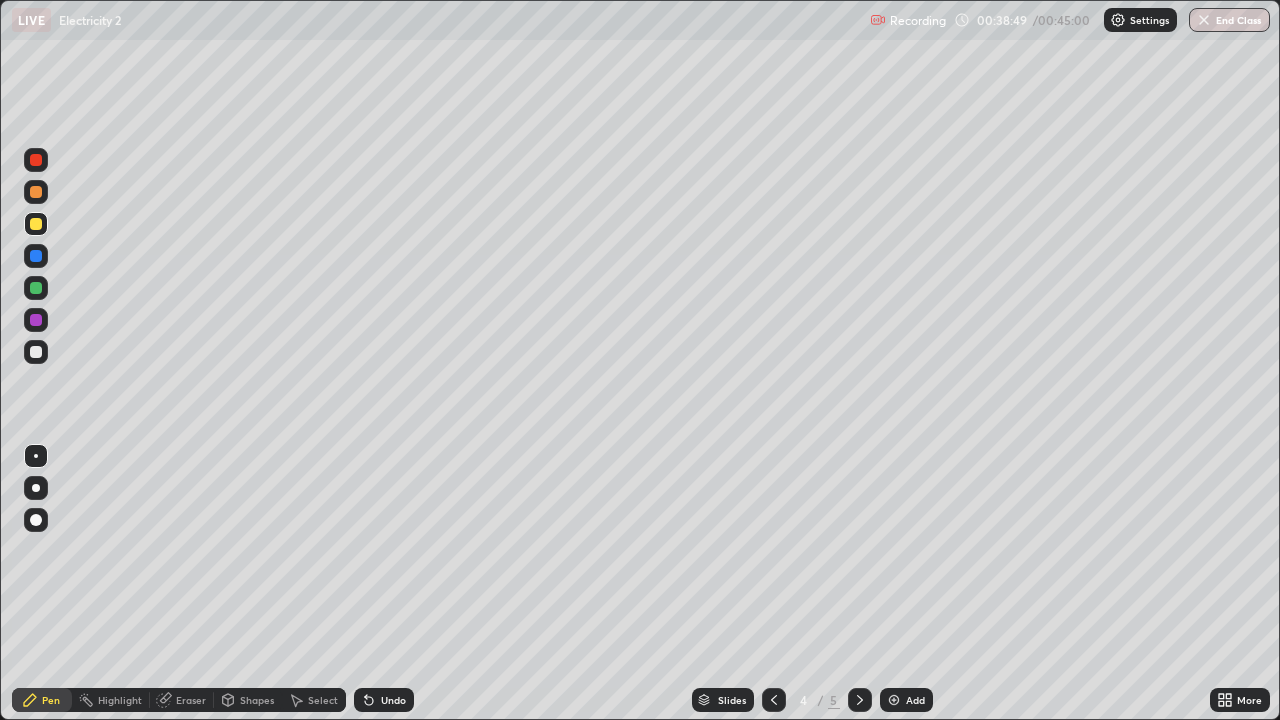 click 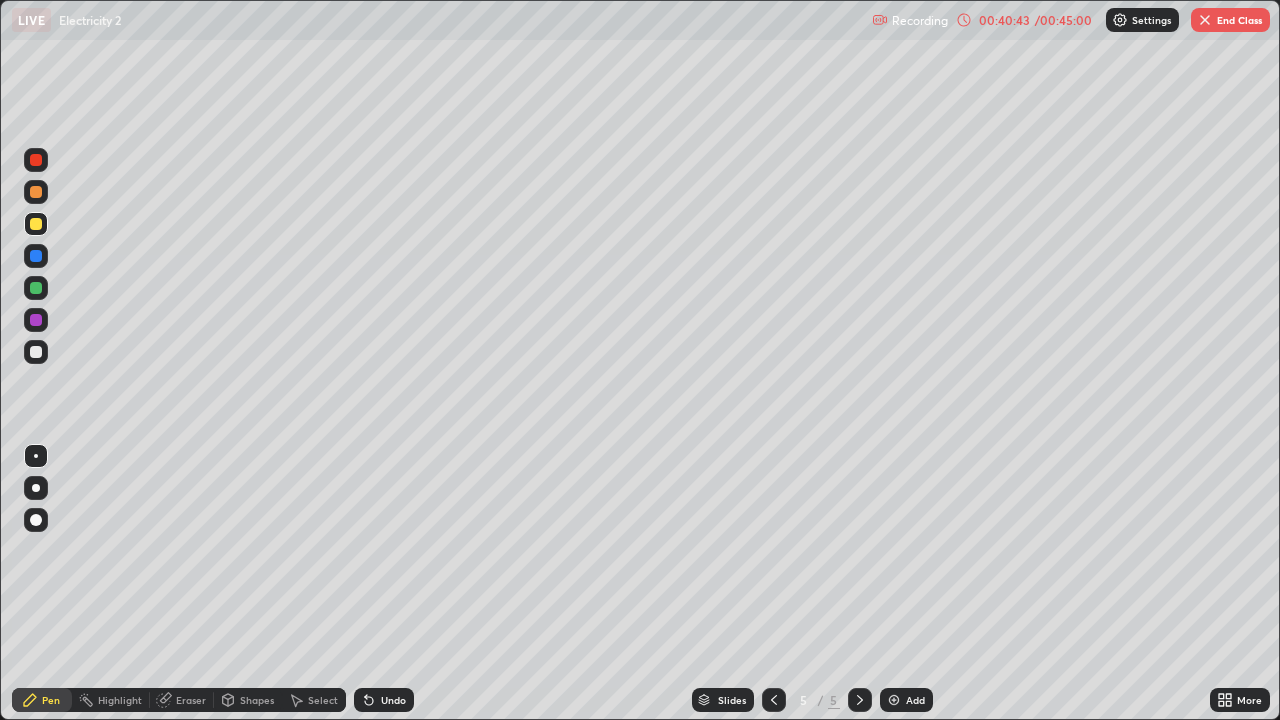 click on "Undo" at bounding box center [393, 700] 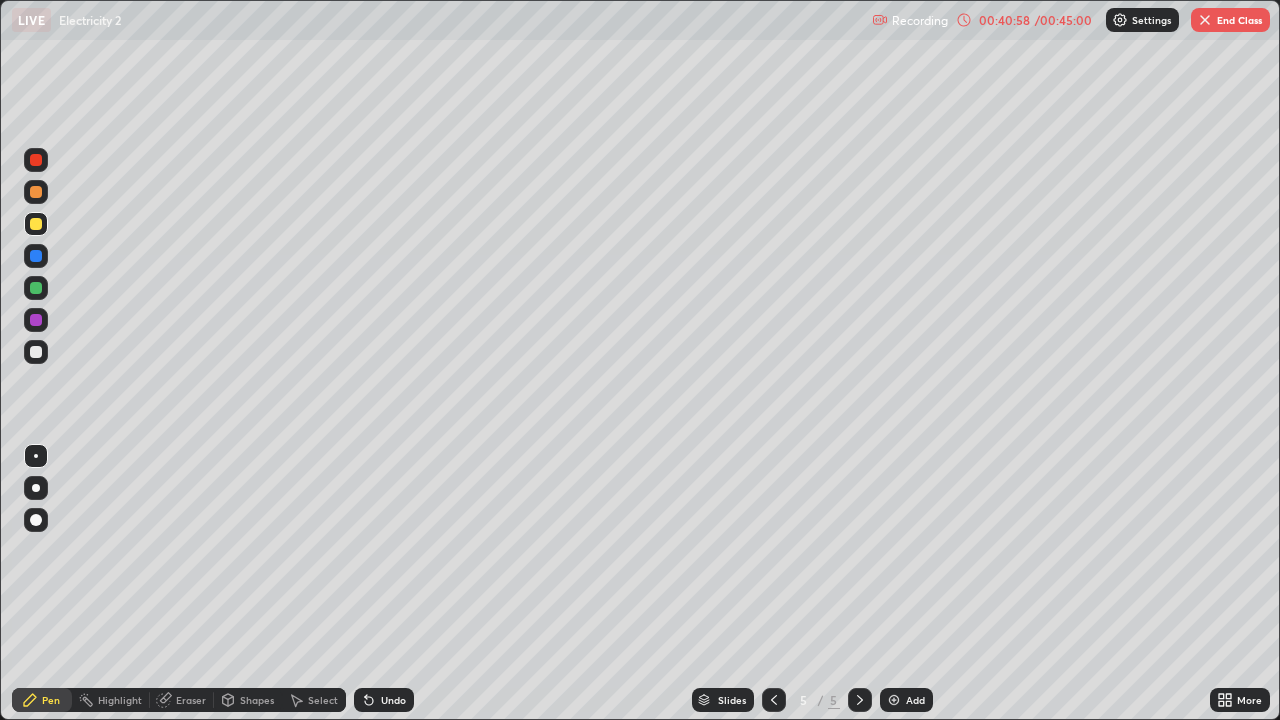 click 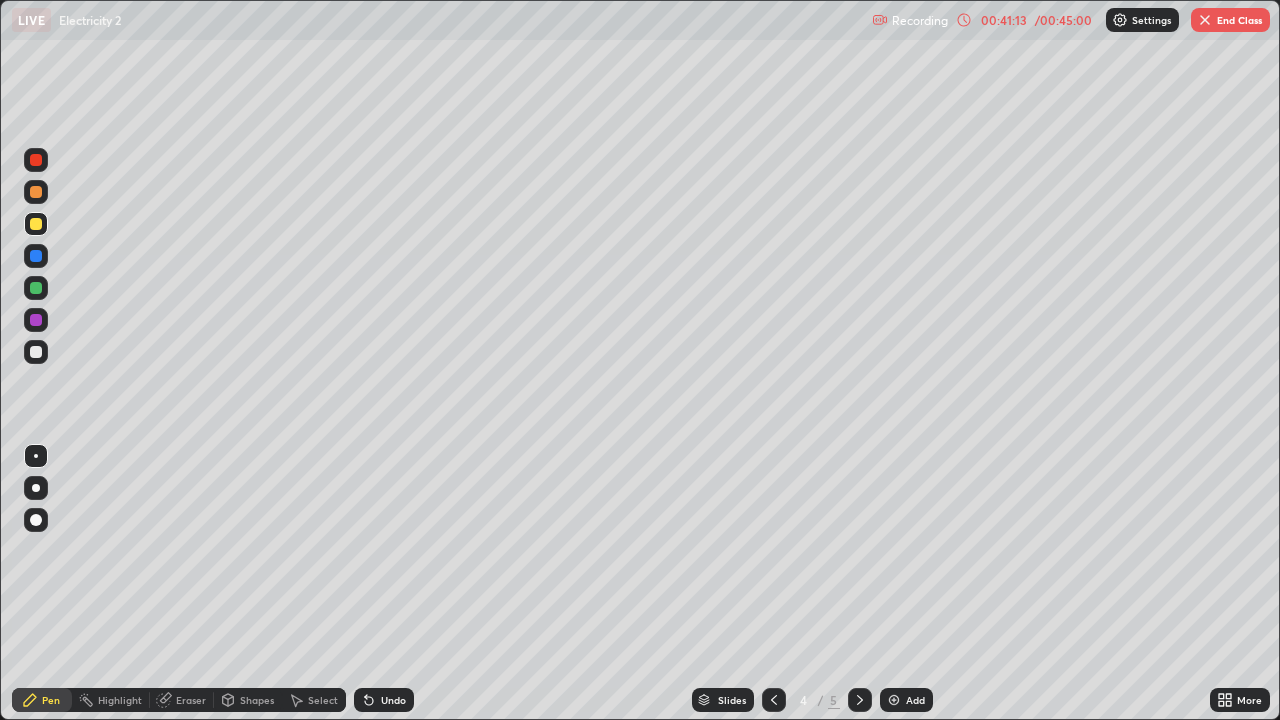 click 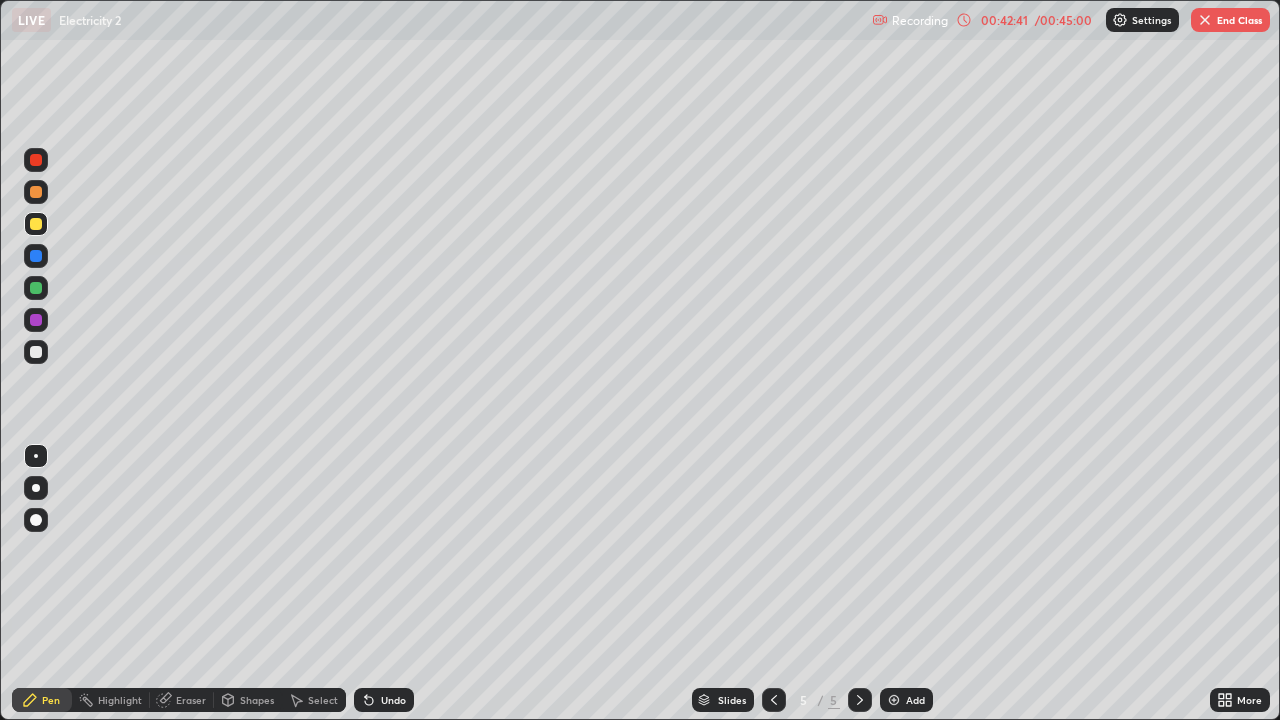 click on "Undo" at bounding box center (393, 700) 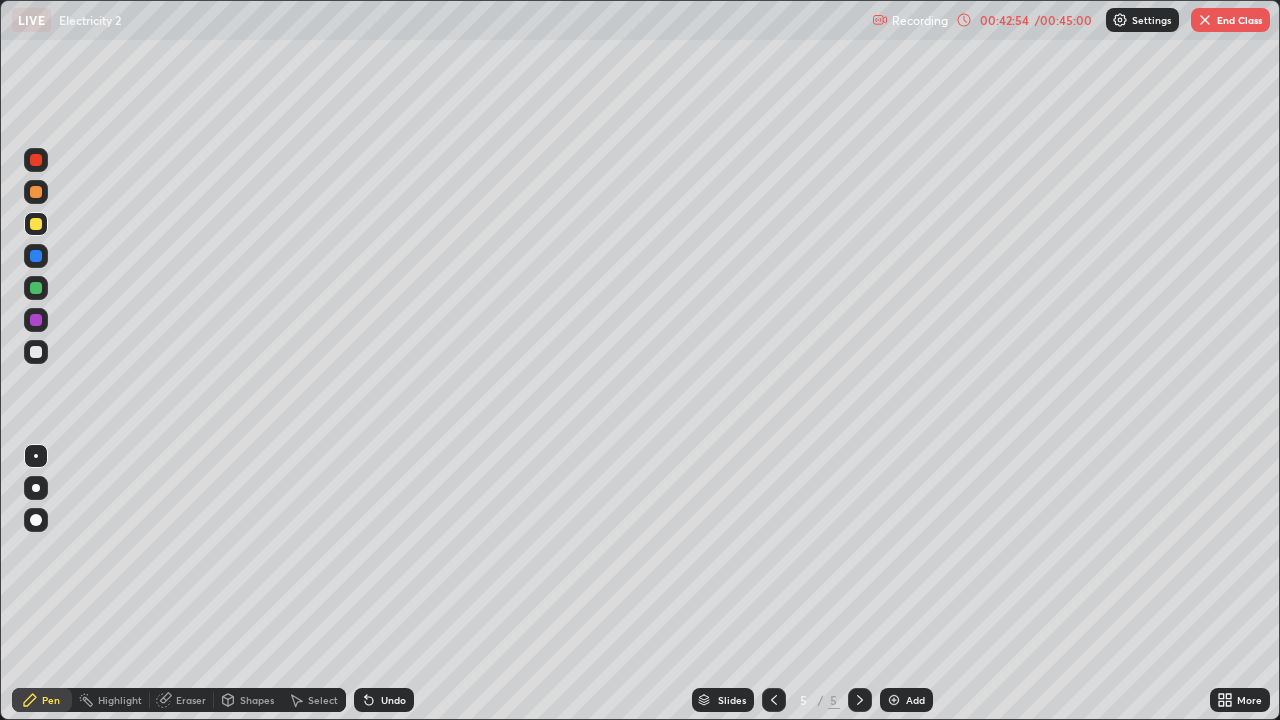click 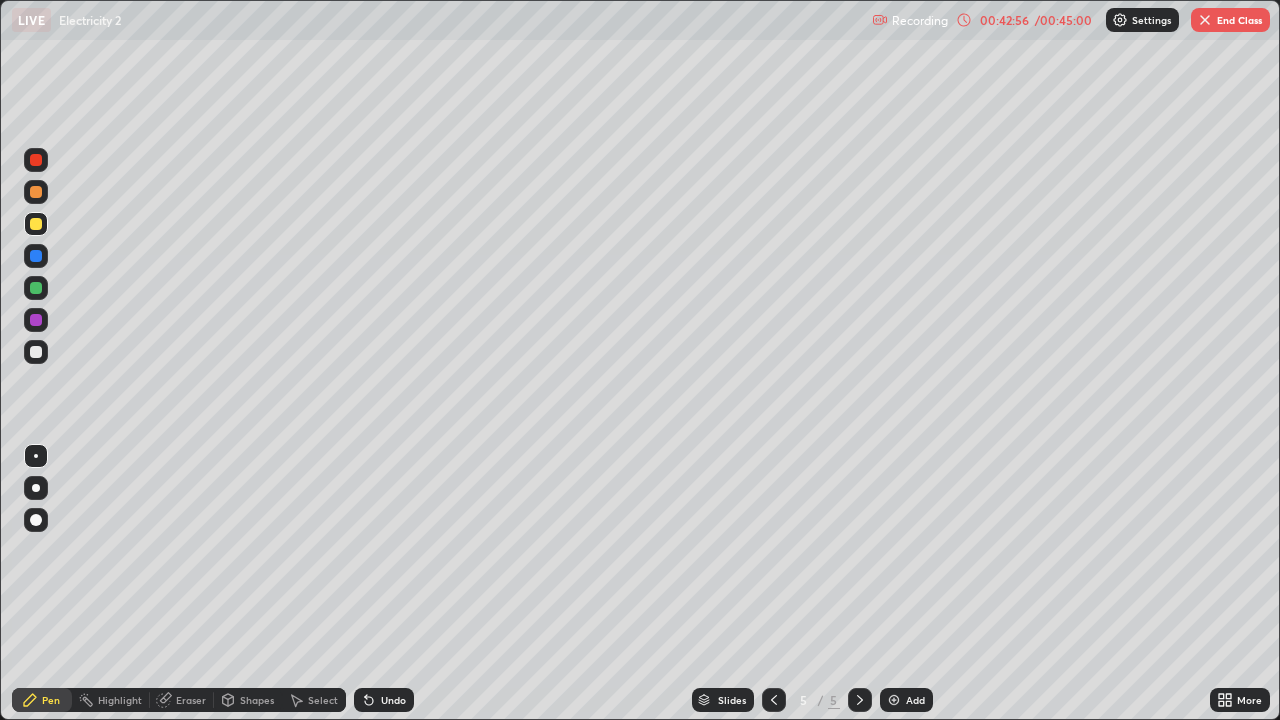 click 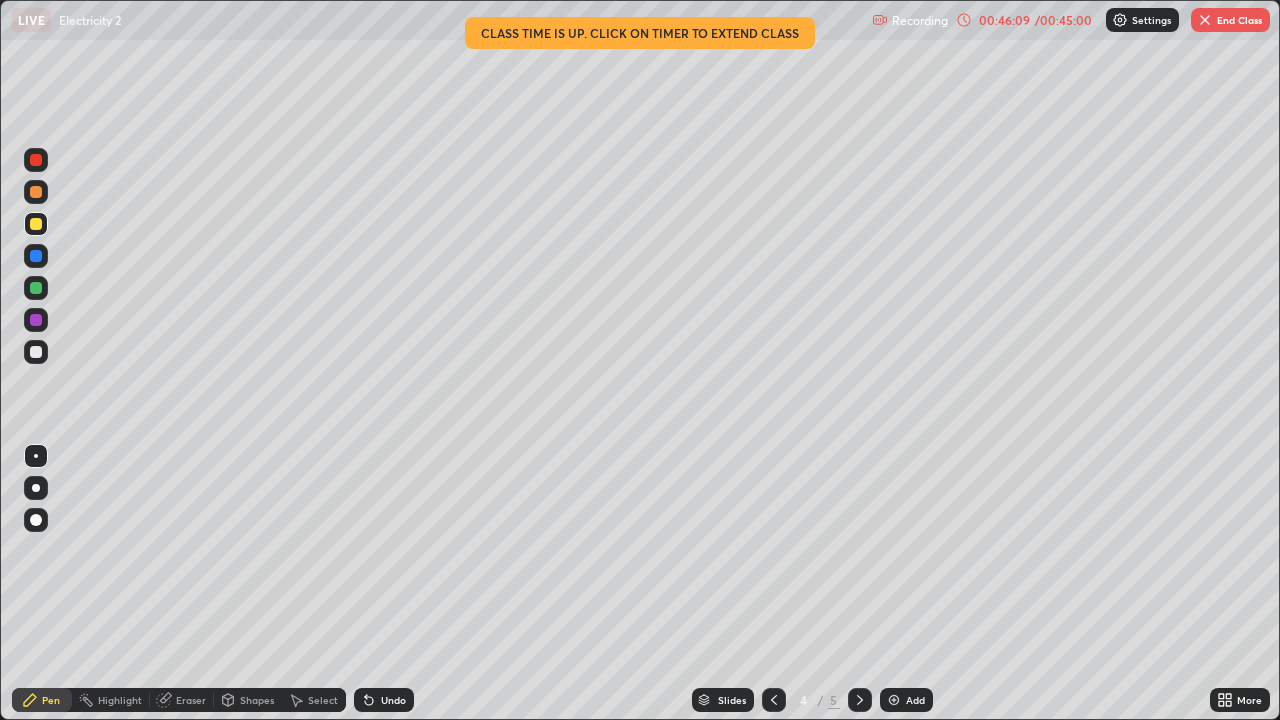 click on "End Class" at bounding box center (1230, 20) 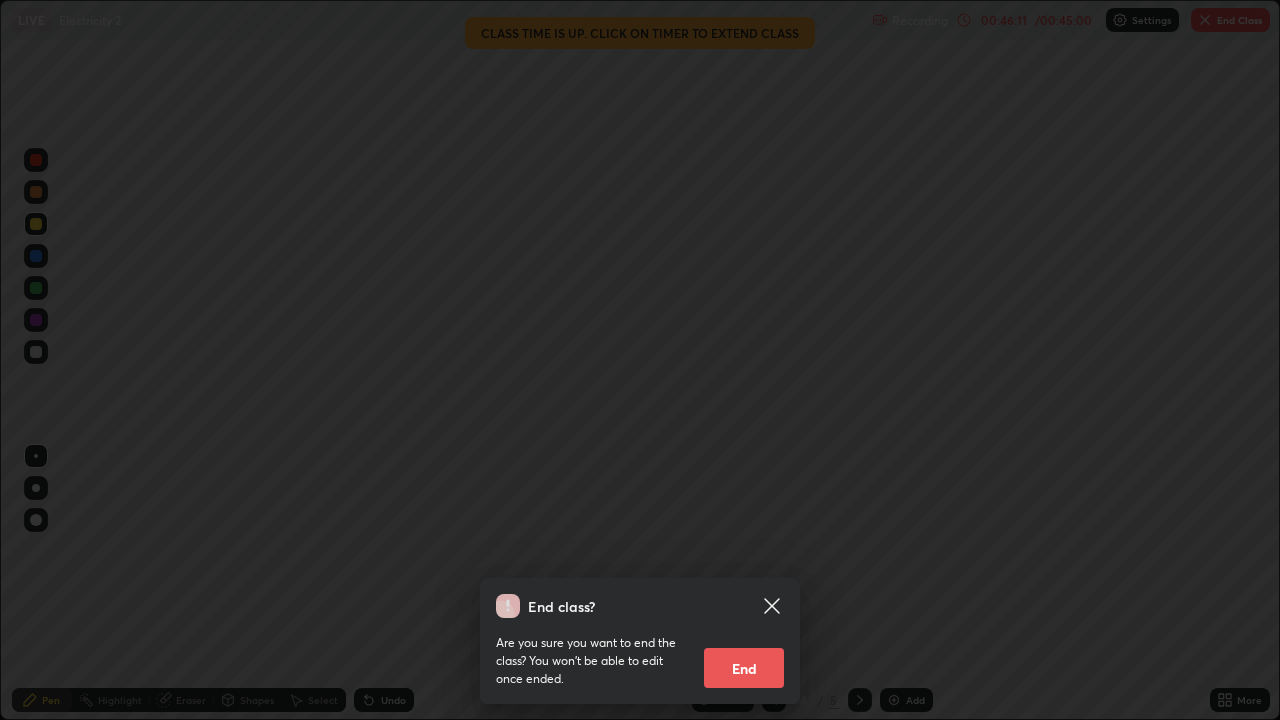 click on "End" at bounding box center [744, 668] 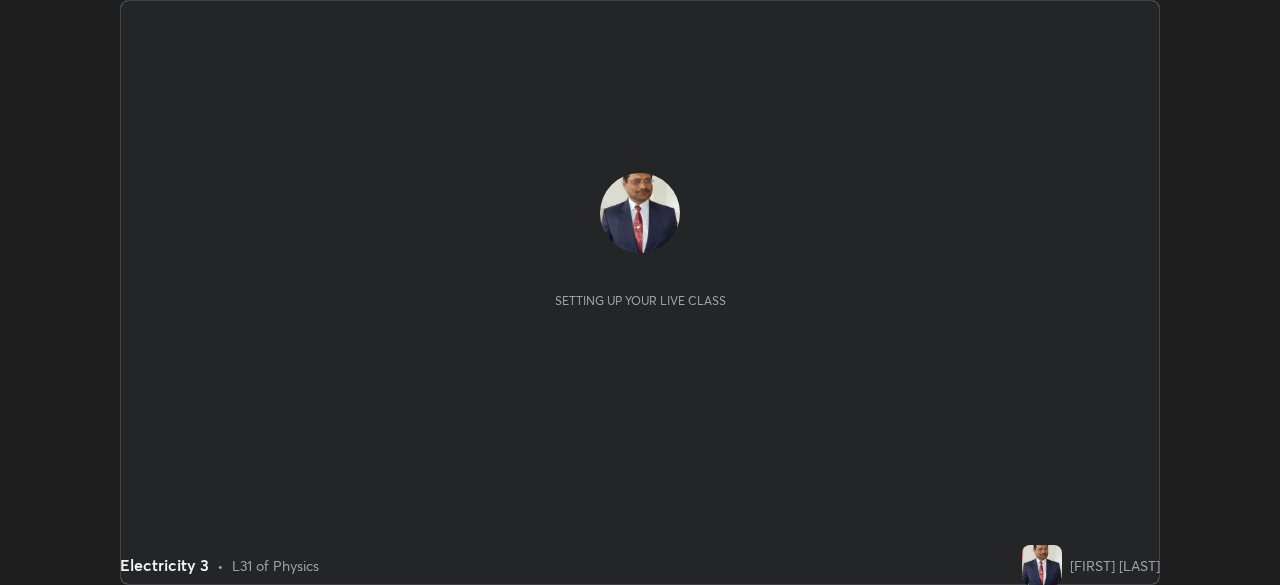 scroll, scrollTop: 0, scrollLeft: 0, axis: both 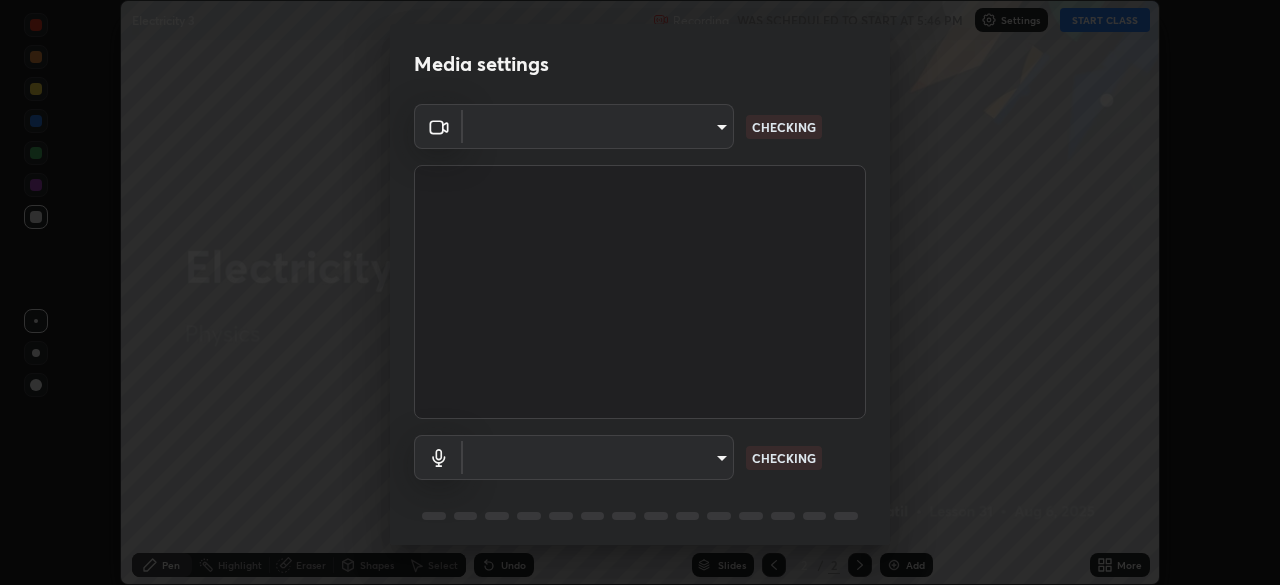 type on "8a437219b1c9d5fef93d1ec40e095ac8837f64dae60836980dab15105ba84f43" 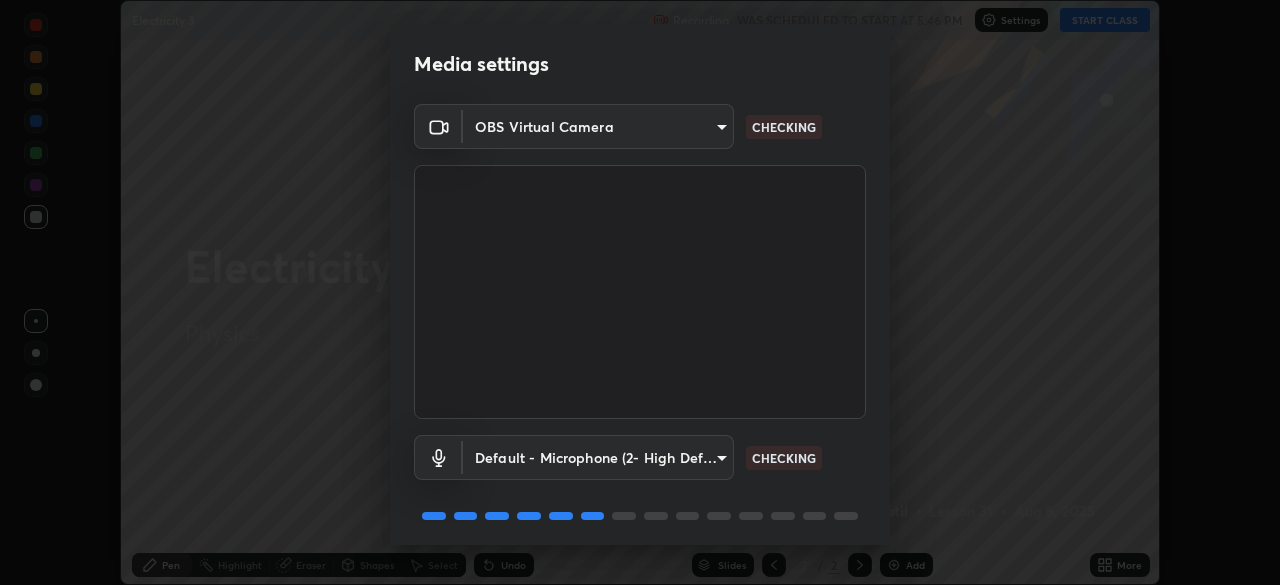scroll, scrollTop: 71, scrollLeft: 0, axis: vertical 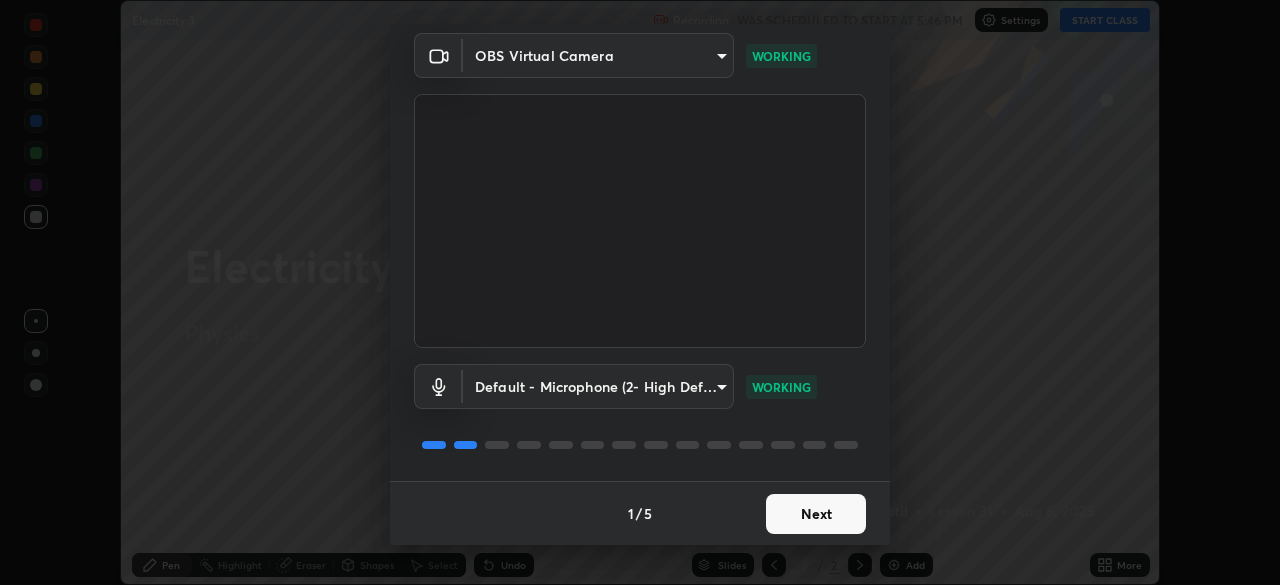 click on "Next" at bounding box center (816, 514) 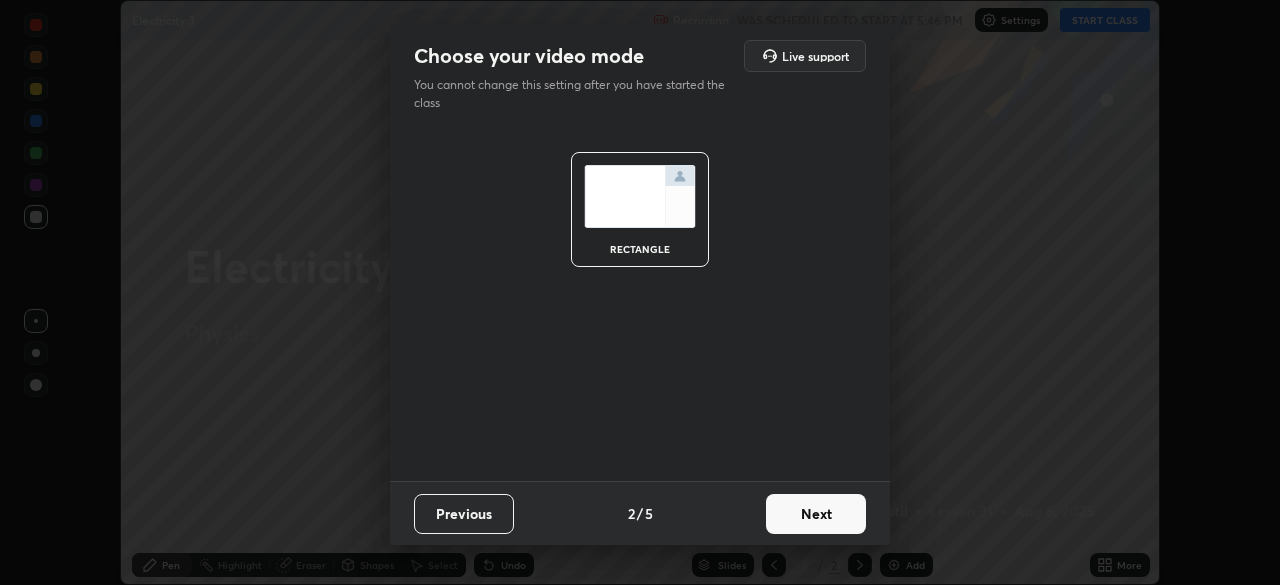 click on "Next" at bounding box center (816, 514) 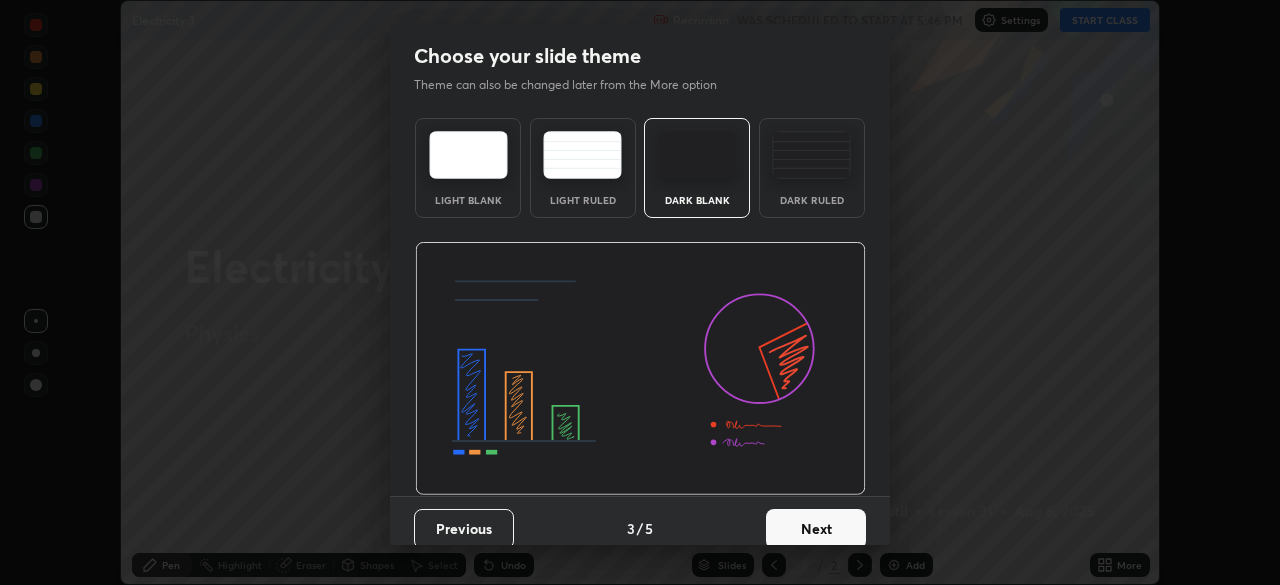 click on "Next" at bounding box center [816, 529] 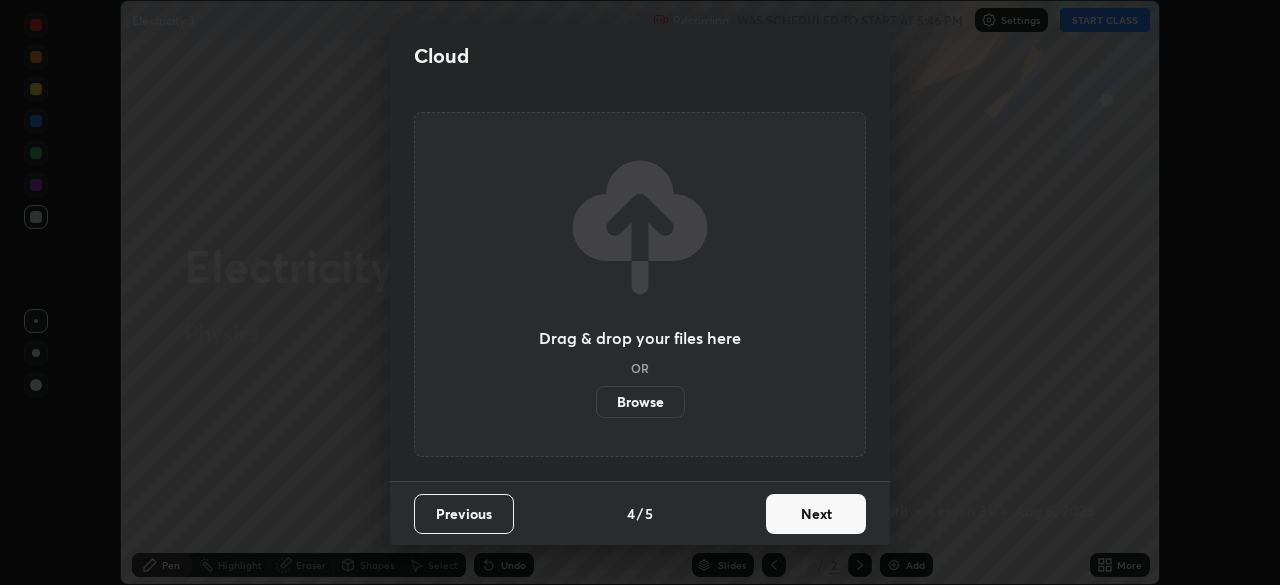 click on "Next" at bounding box center [816, 514] 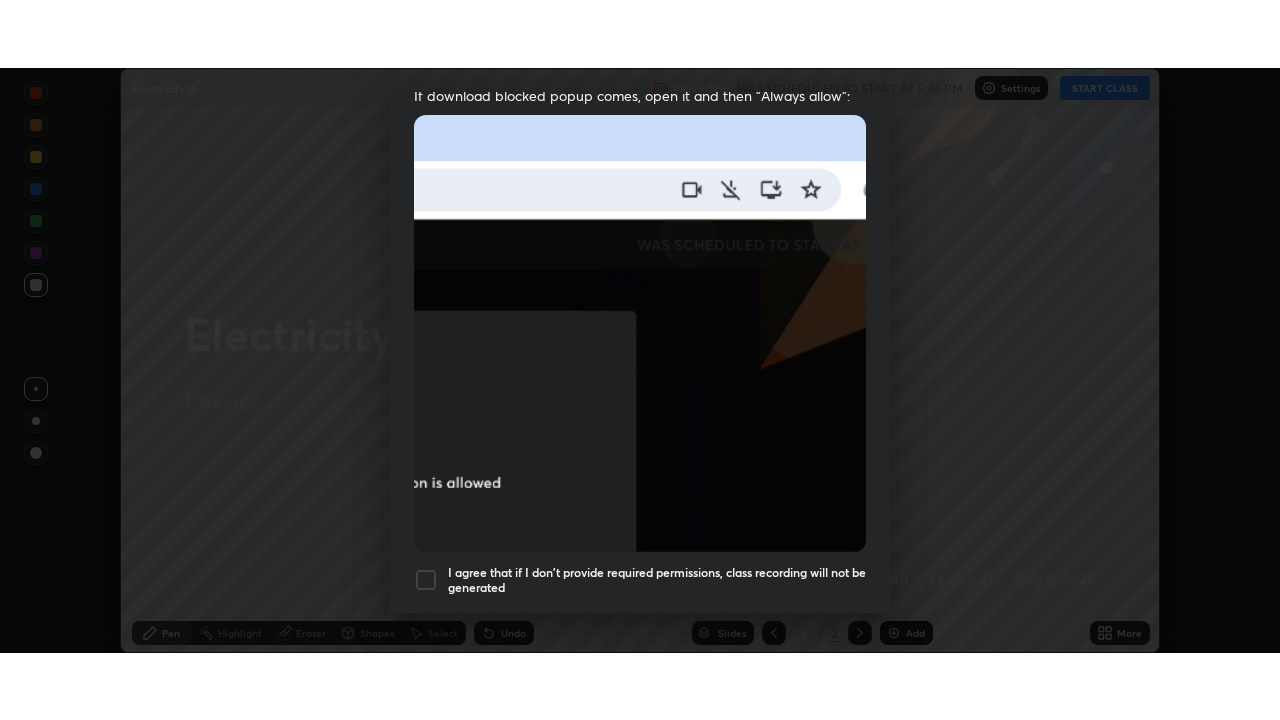 scroll, scrollTop: 479, scrollLeft: 0, axis: vertical 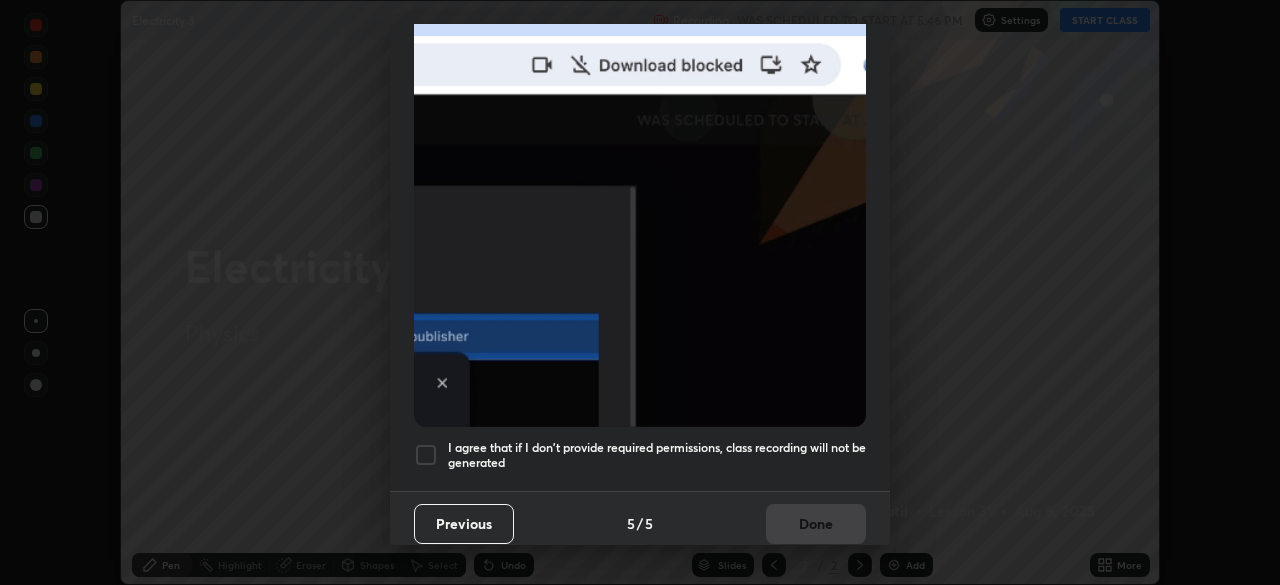 click at bounding box center (426, 455) 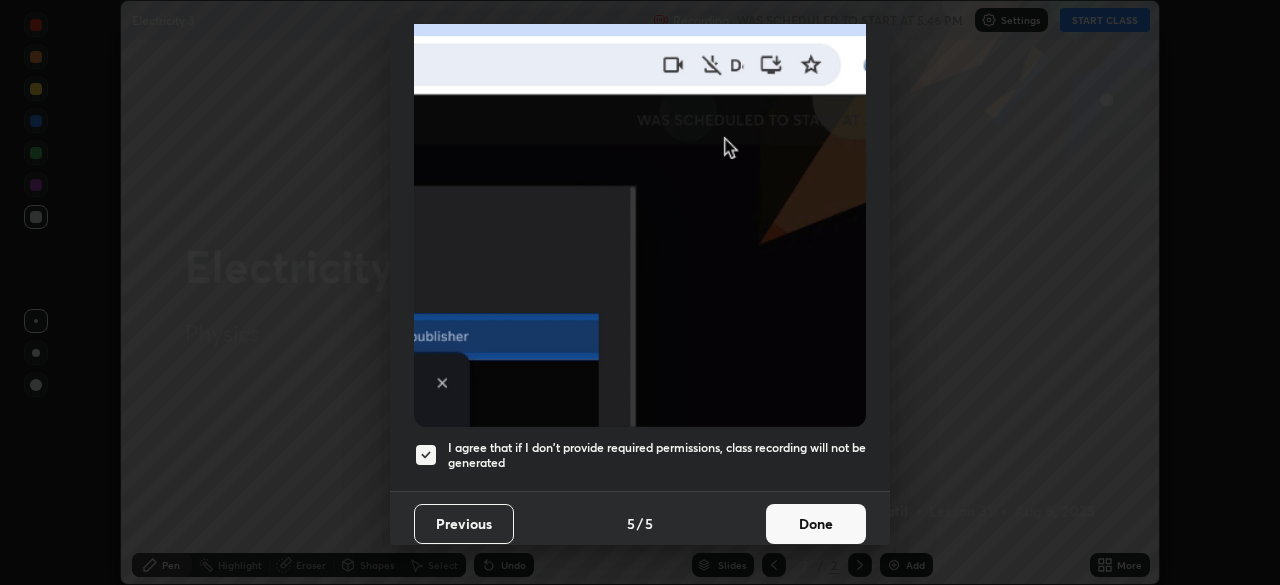 click on "Done" at bounding box center [816, 524] 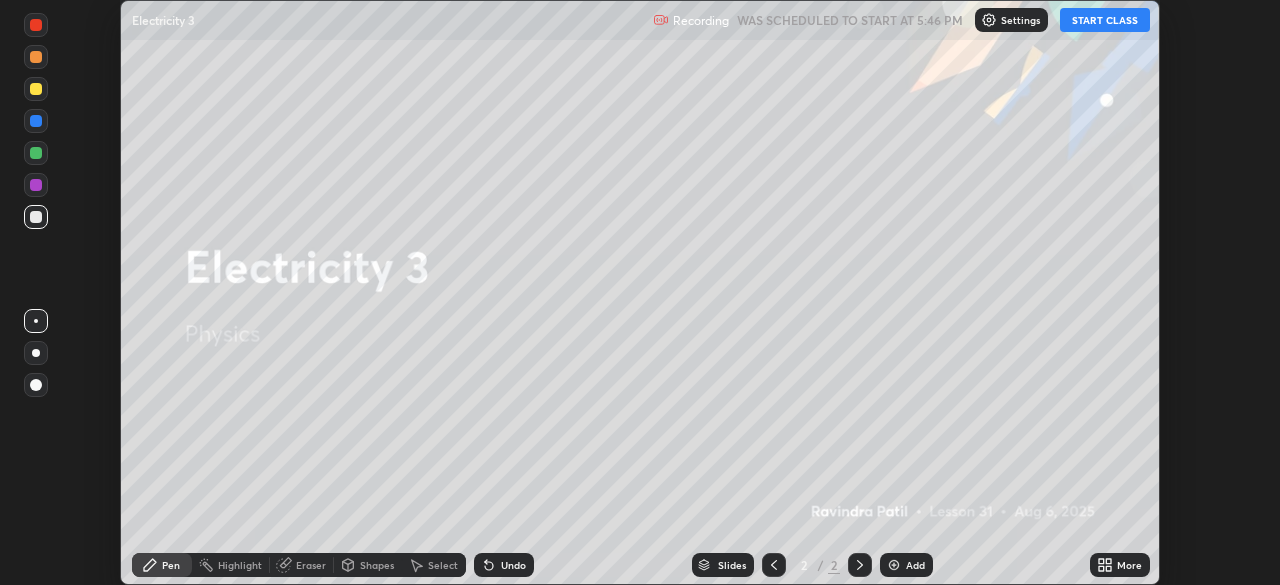 click on "START CLASS" at bounding box center [1105, 20] 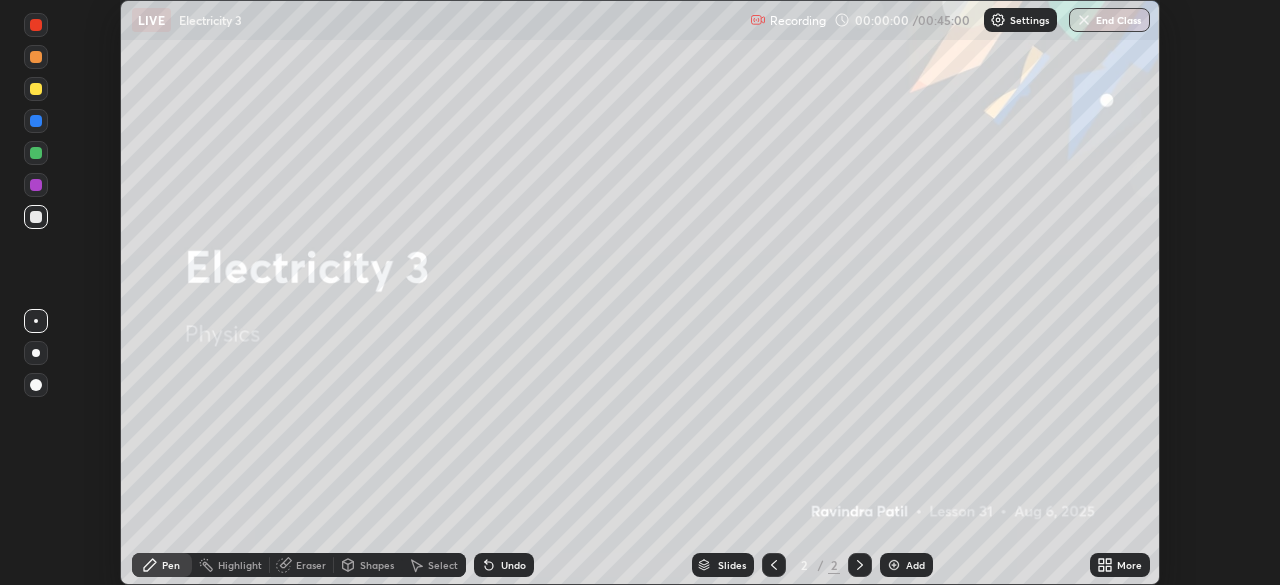 click 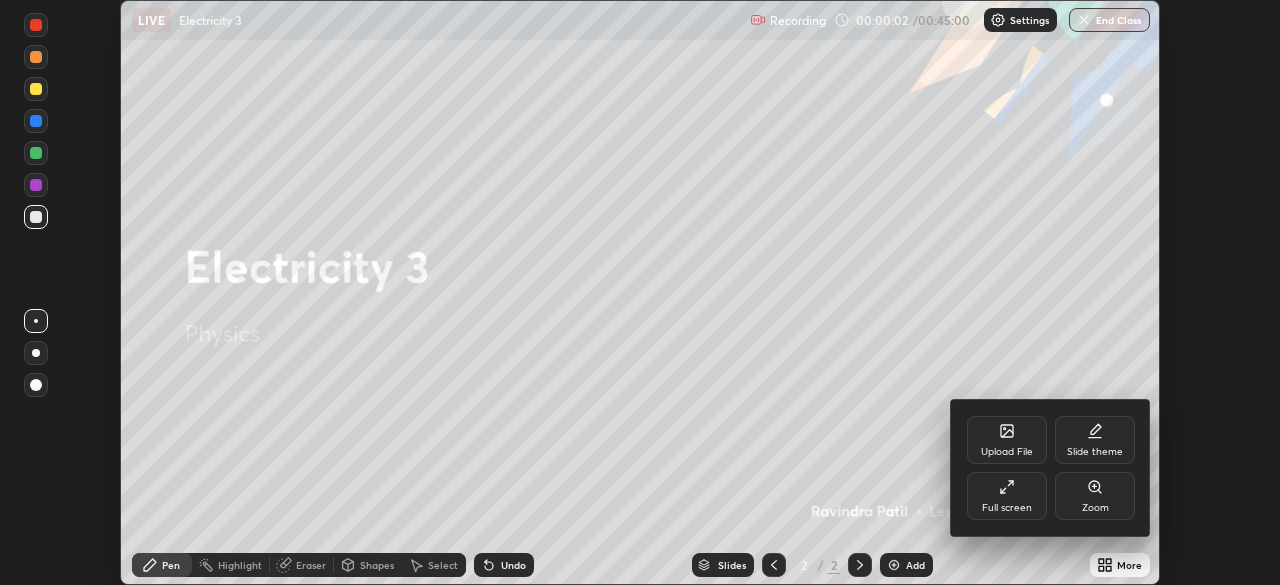 click 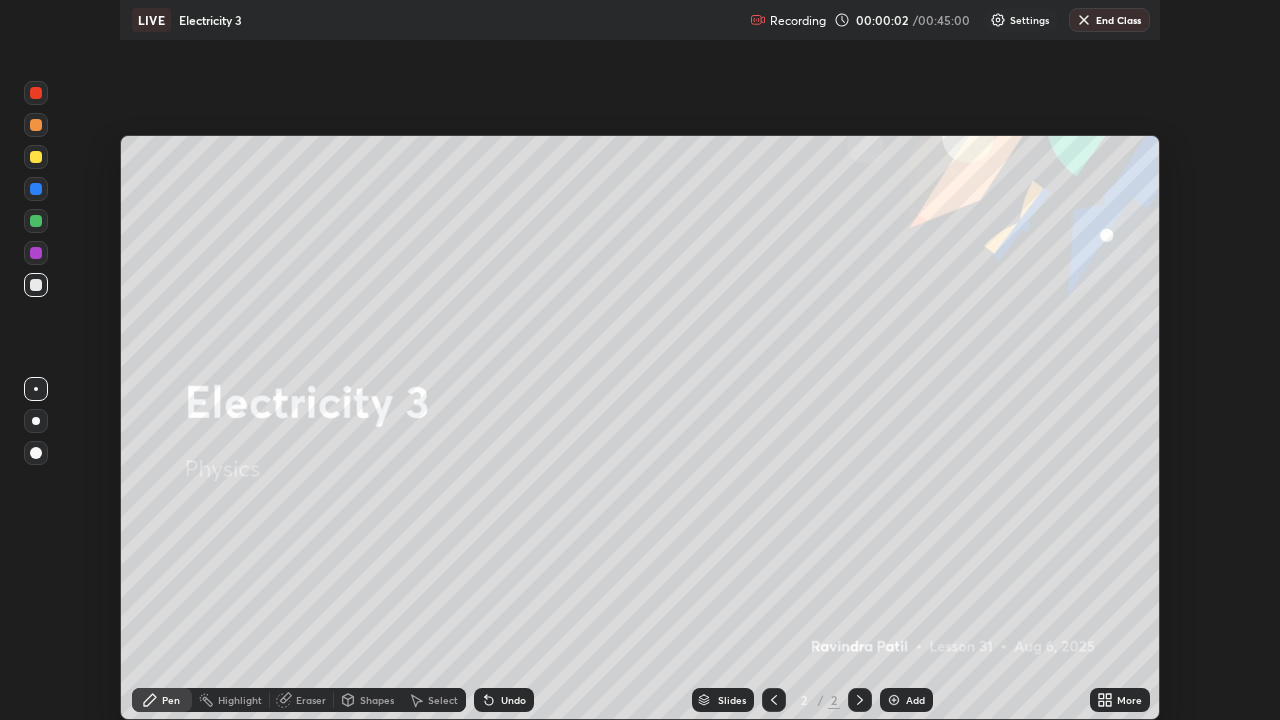 scroll, scrollTop: 99280, scrollLeft: 98720, axis: both 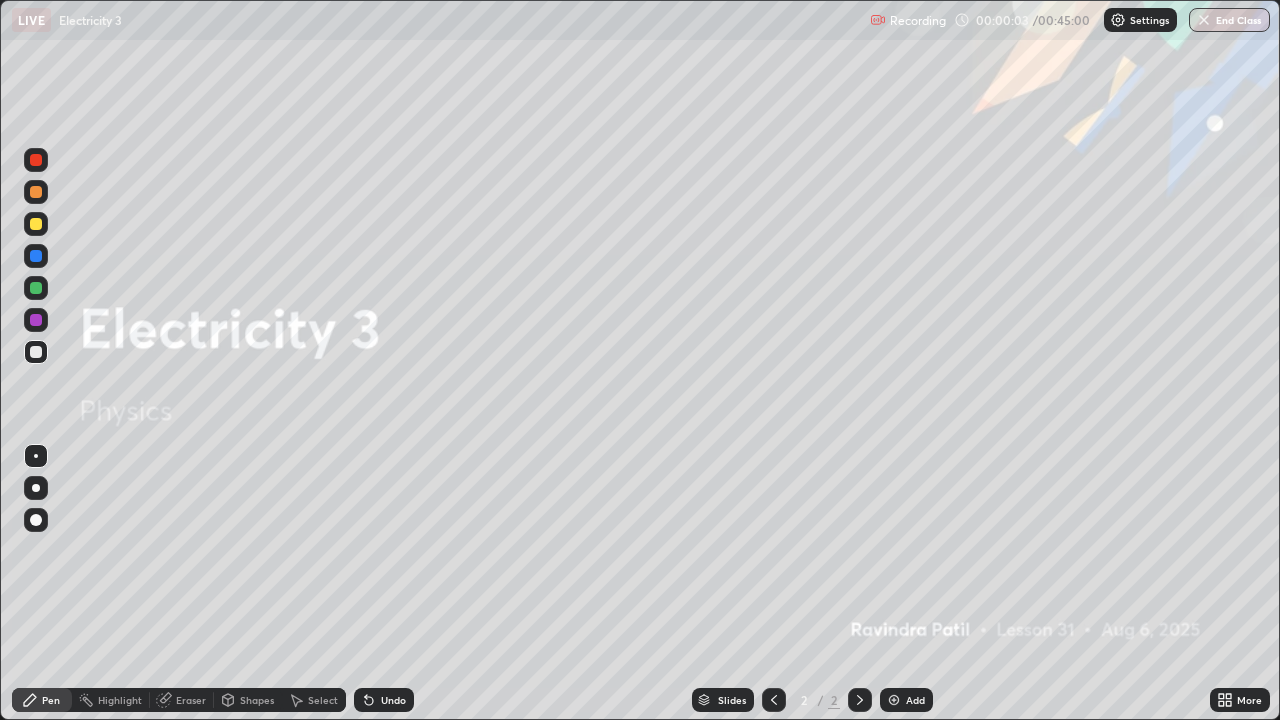 click on "Add" at bounding box center [915, 700] 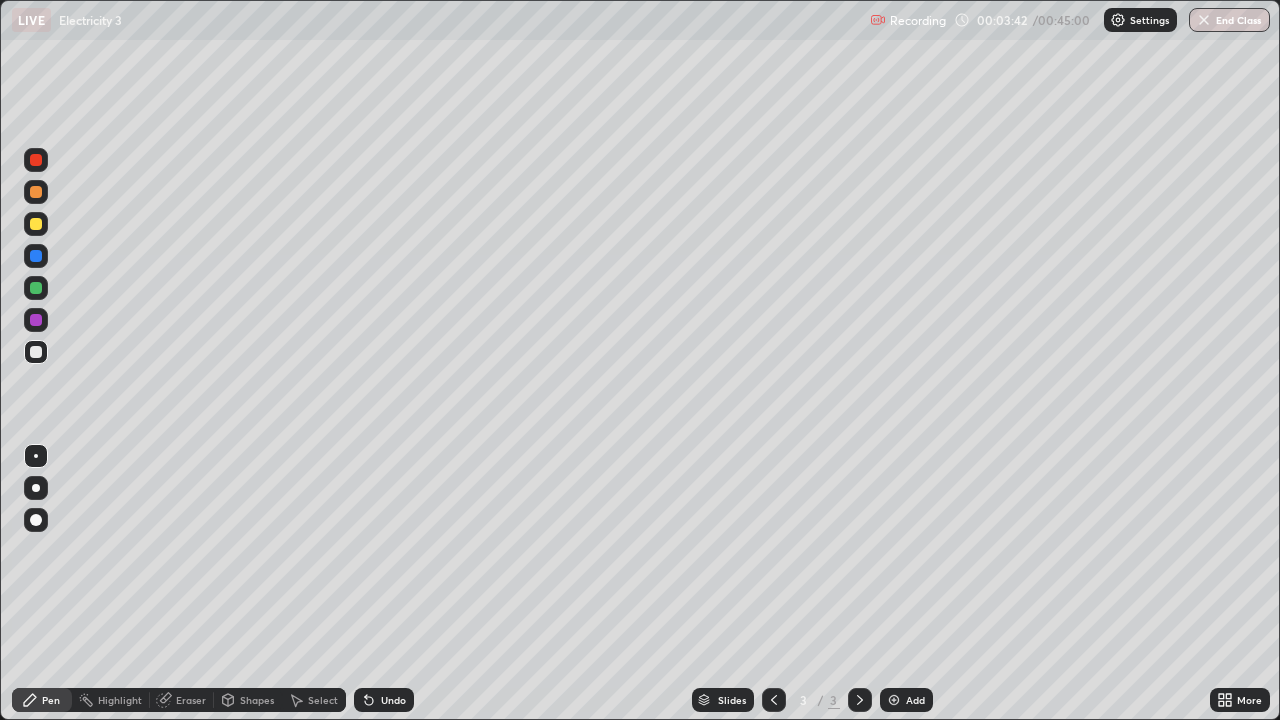 click on "Undo" at bounding box center (393, 700) 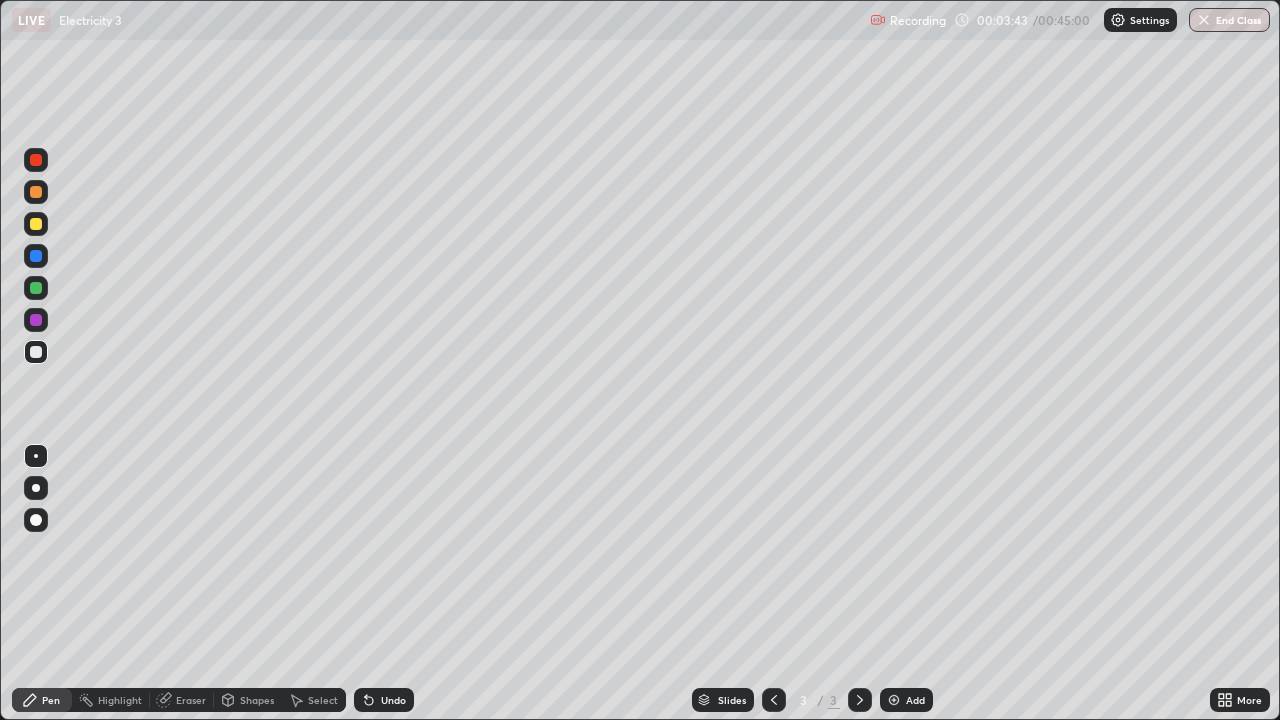click on "Undo" at bounding box center [393, 700] 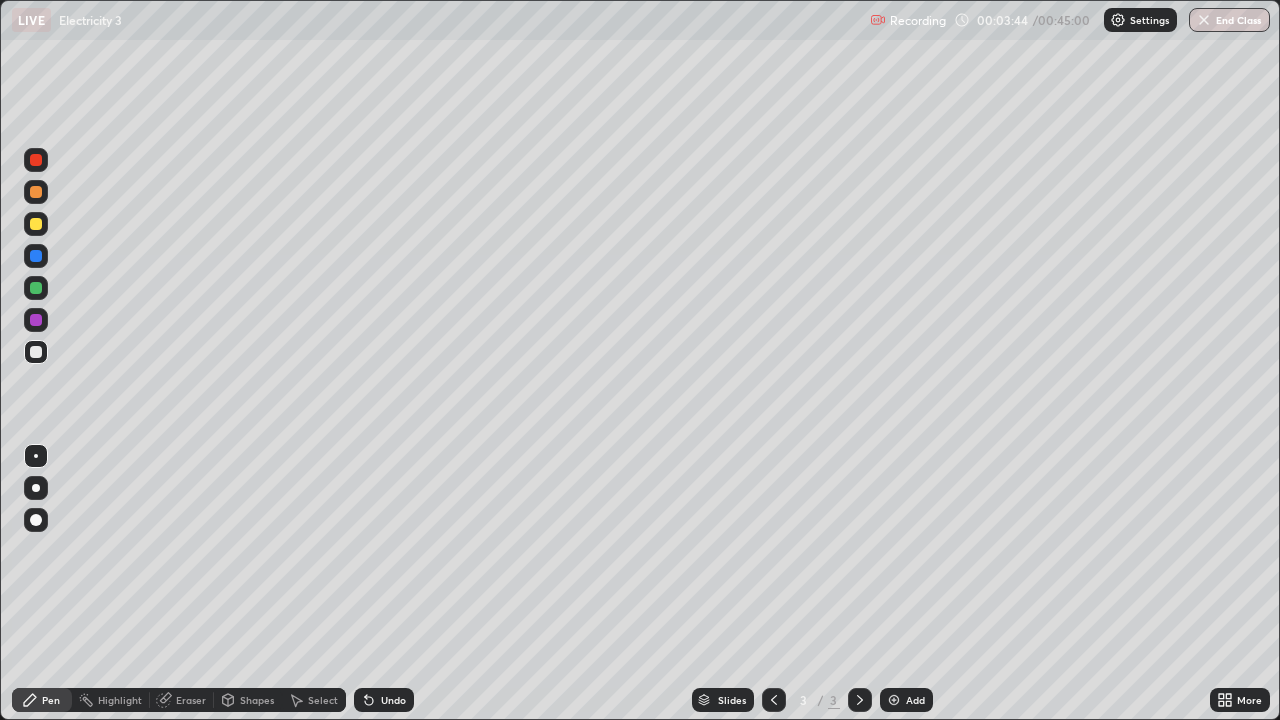 click on "Undo" at bounding box center (393, 700) 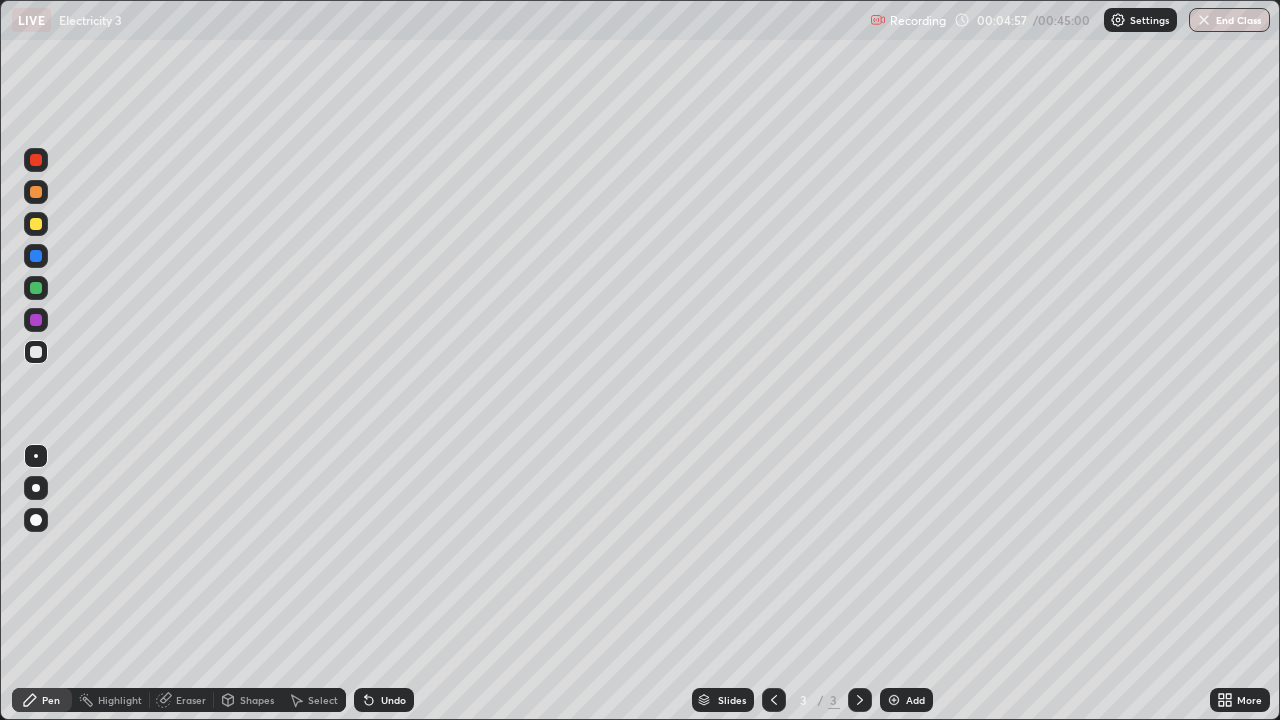 click on "Undo" at bounding box center [393, 700] 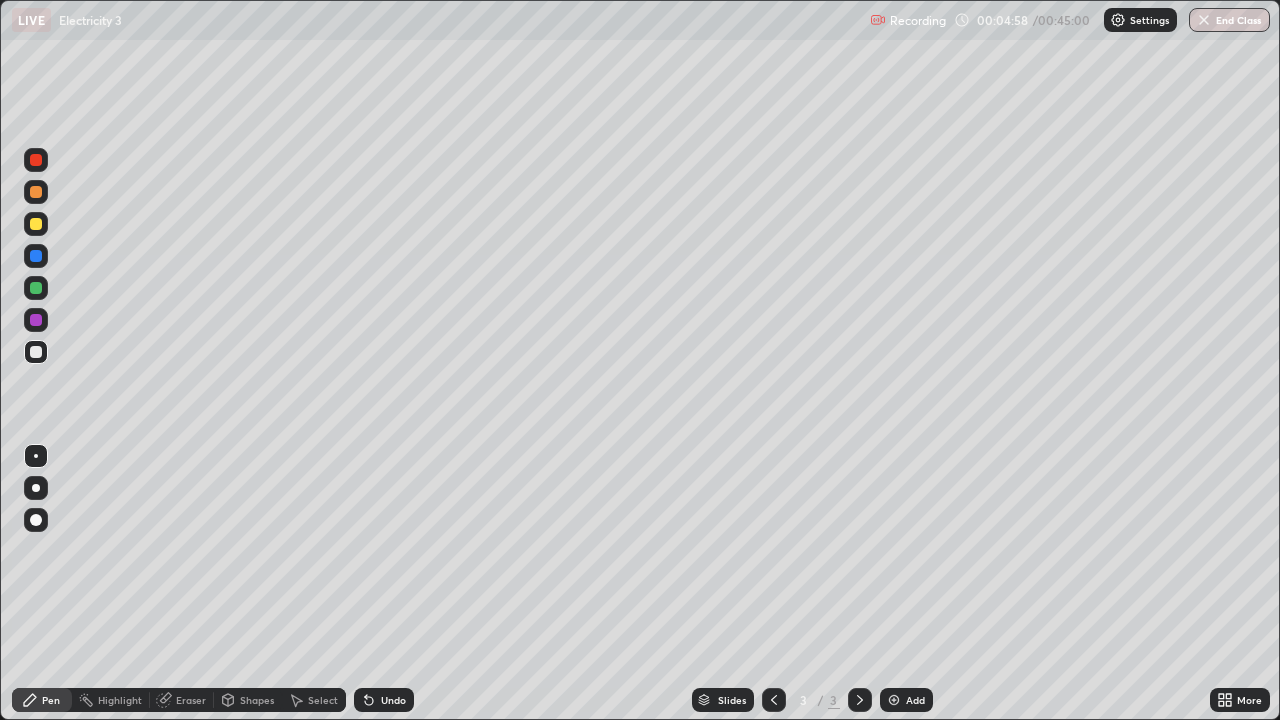 click on "Undo" at bounding box center (393, 700) 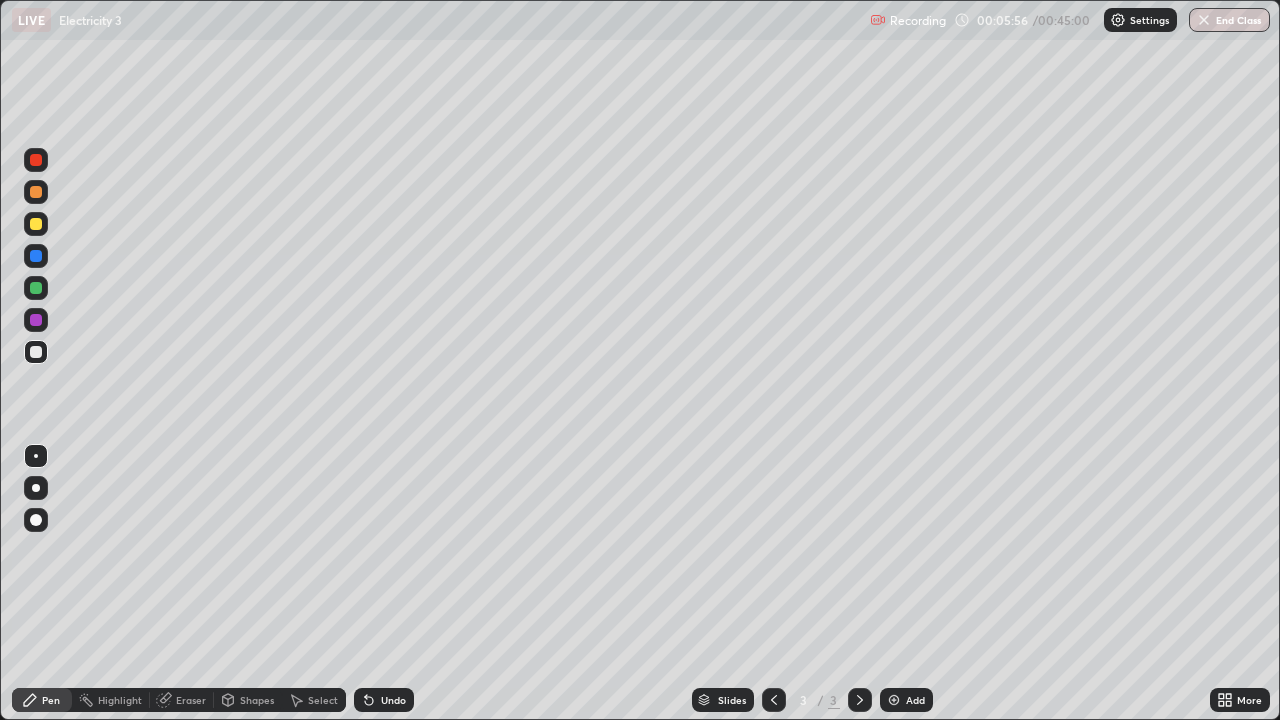 click on "Undo" at bounding box center [393, 700] 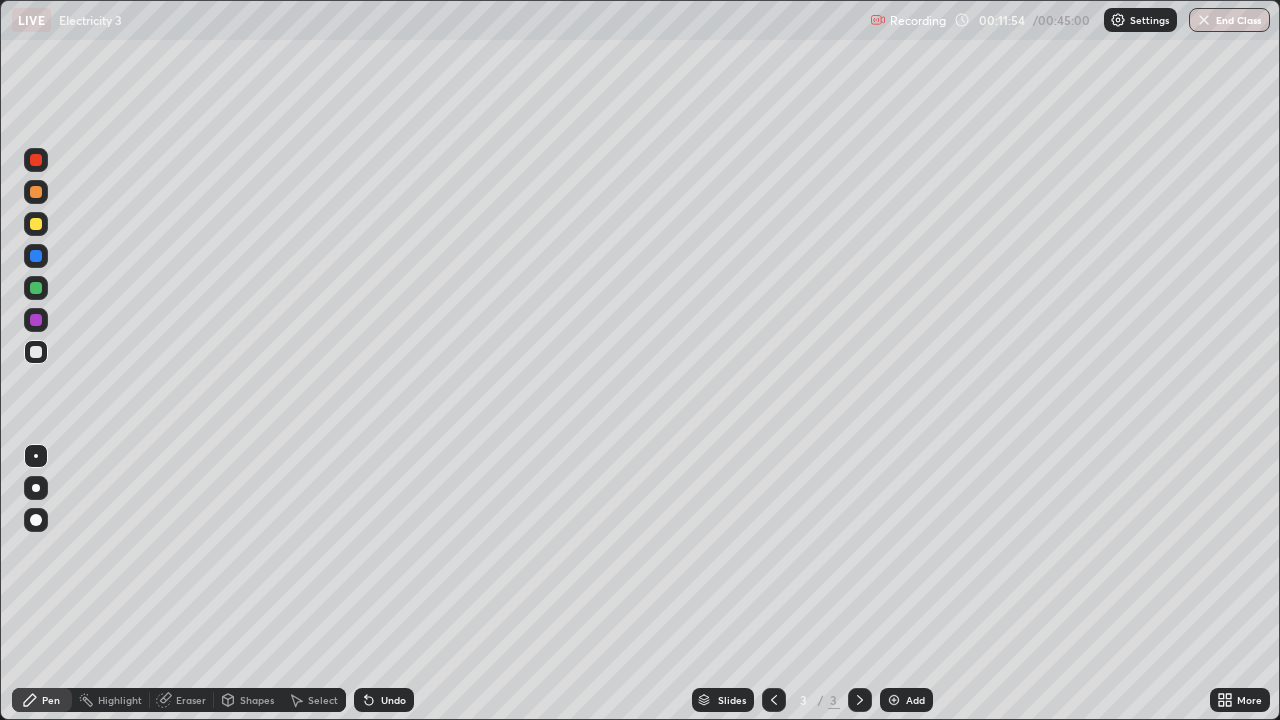 click on "Add" at bounding box center (906, 700) 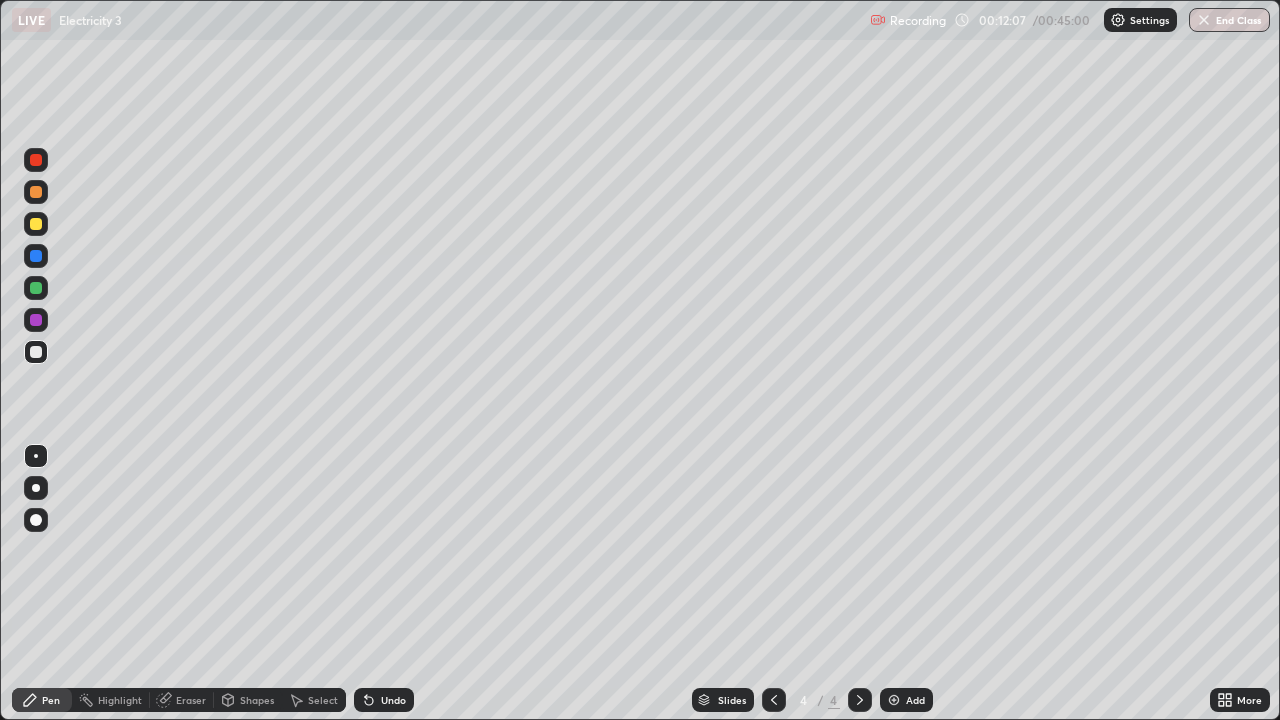 click at bounding box center (36, 160) 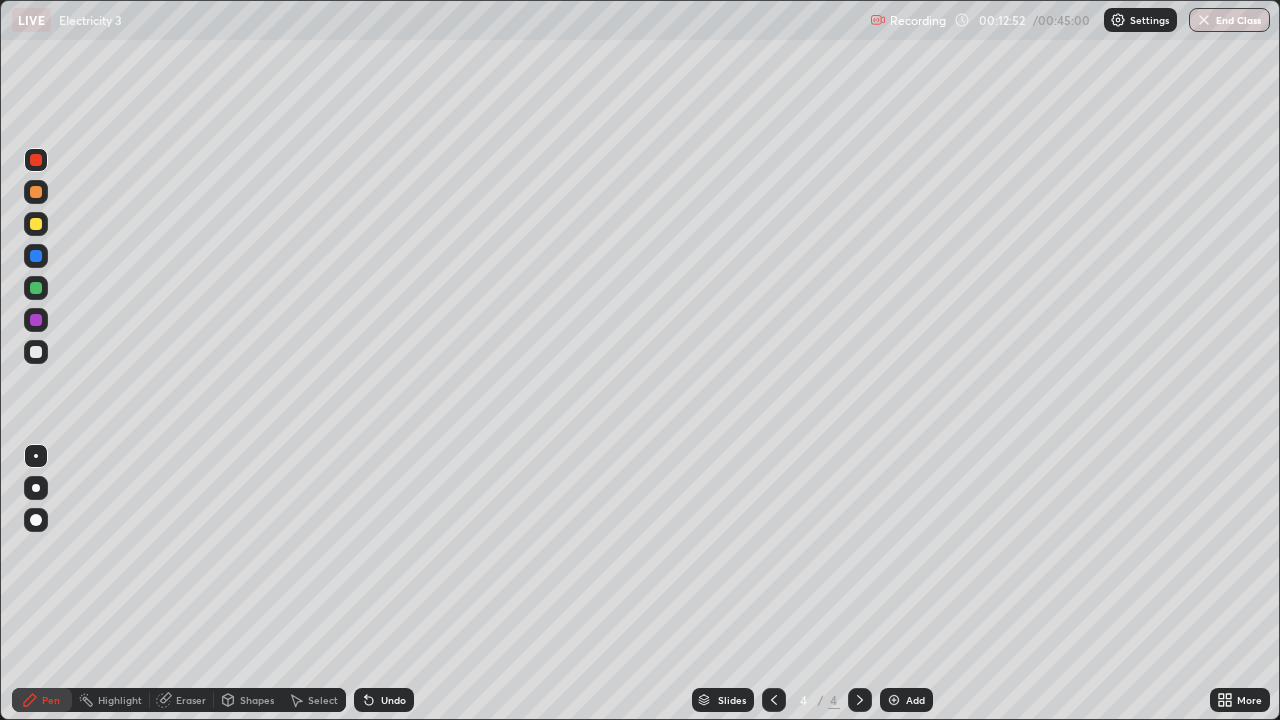 click on "Undo" at bounding box center (384, 700) 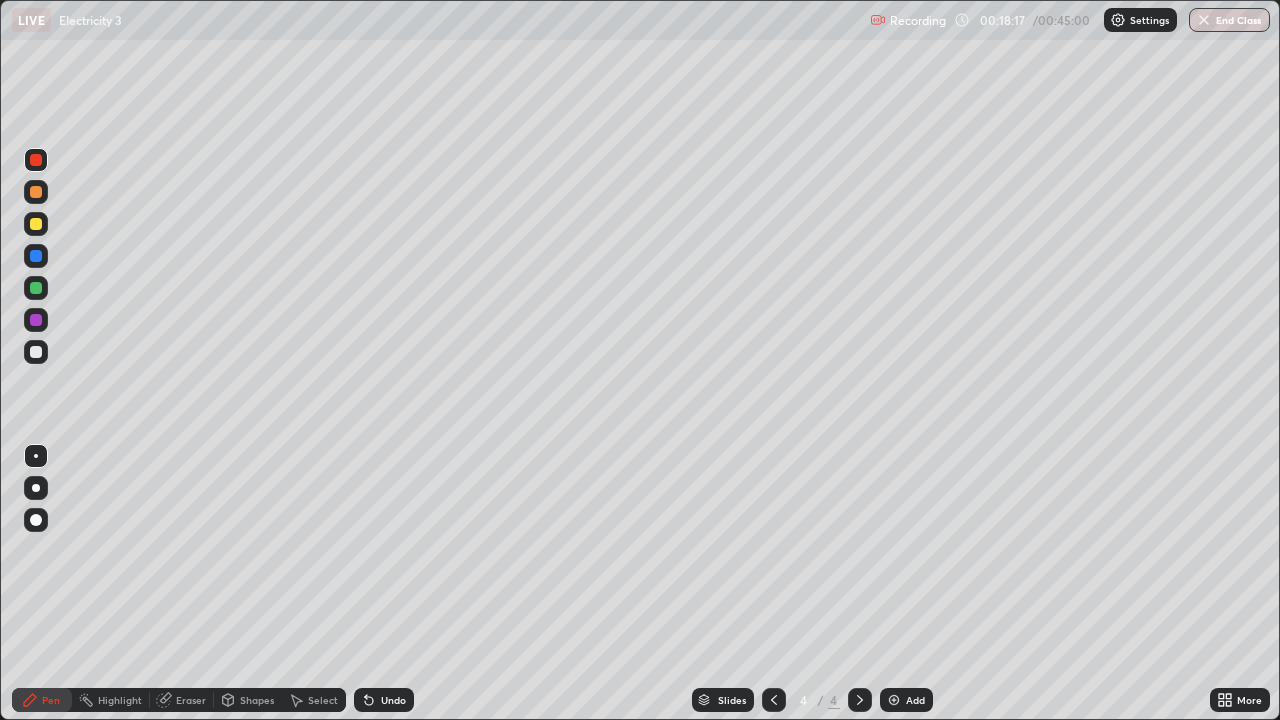 click at bounding box center [36, 352] 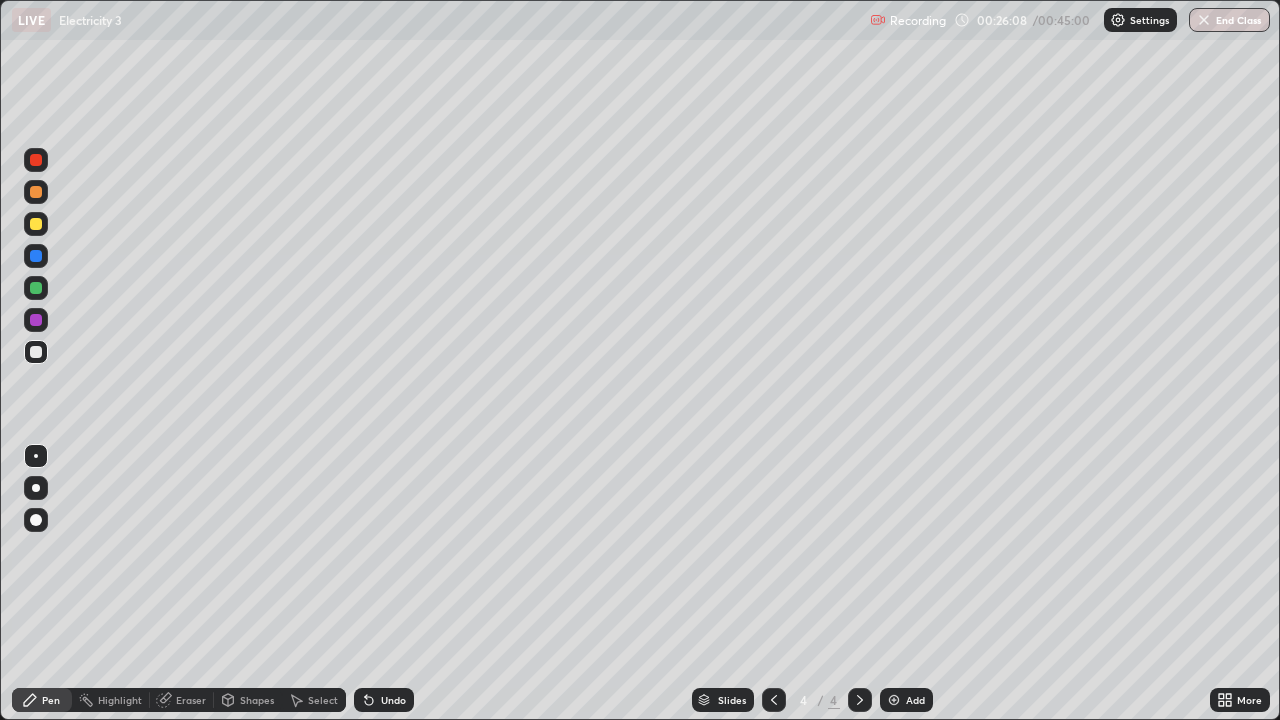 click on "Add" at bounding box center [915, 700] 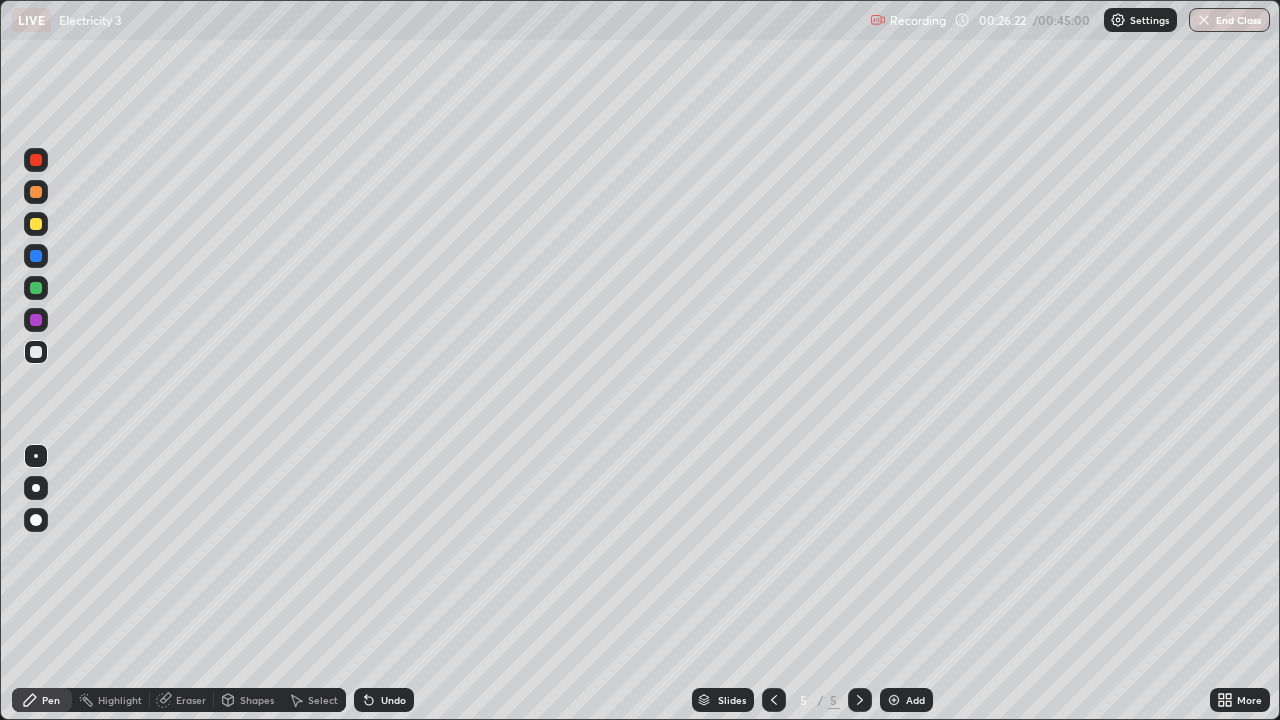 click on "Eraser" at bounding box center (191, 700) 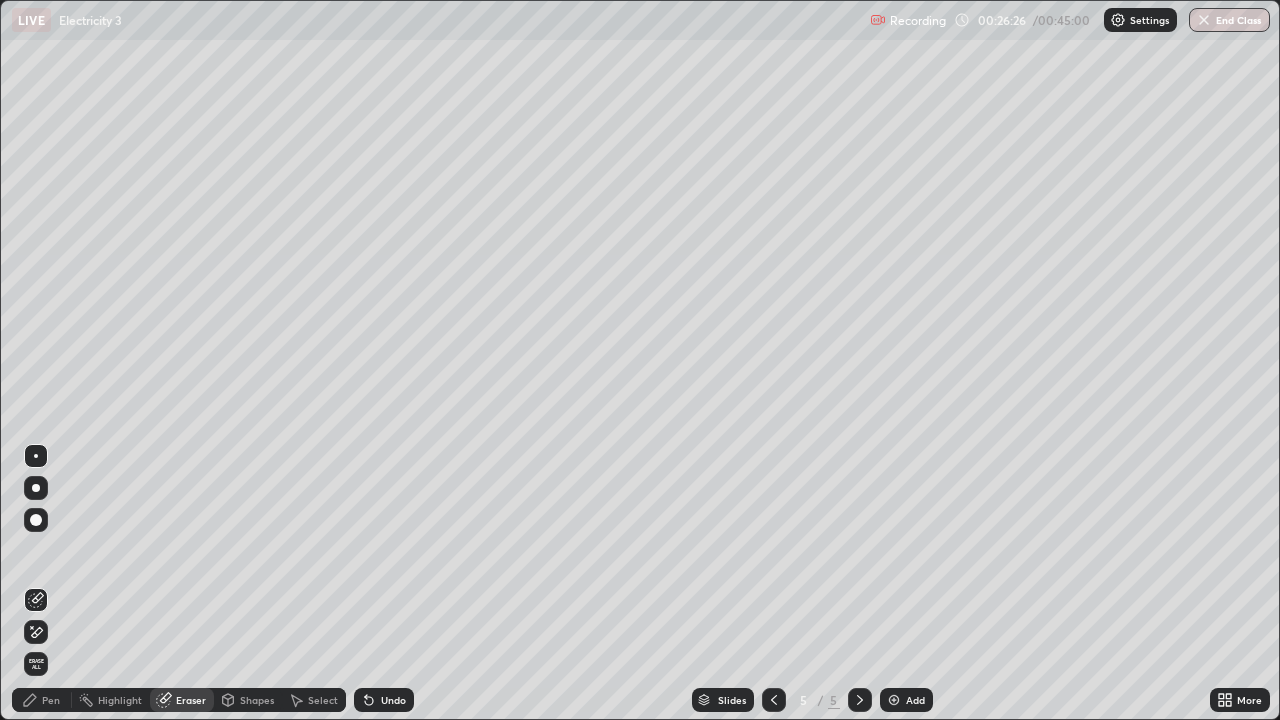 click on "Pen" at bounding box center [51, 700] 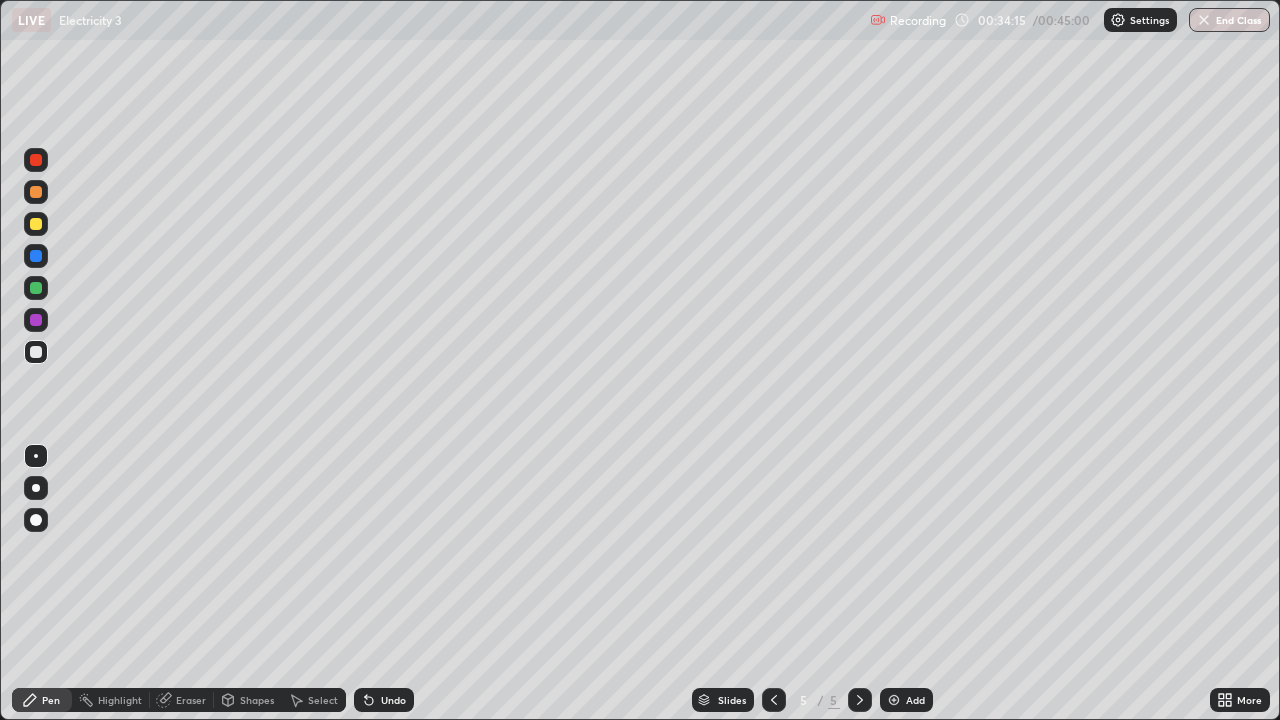 click on "Add" at bounding box center (915, 700) 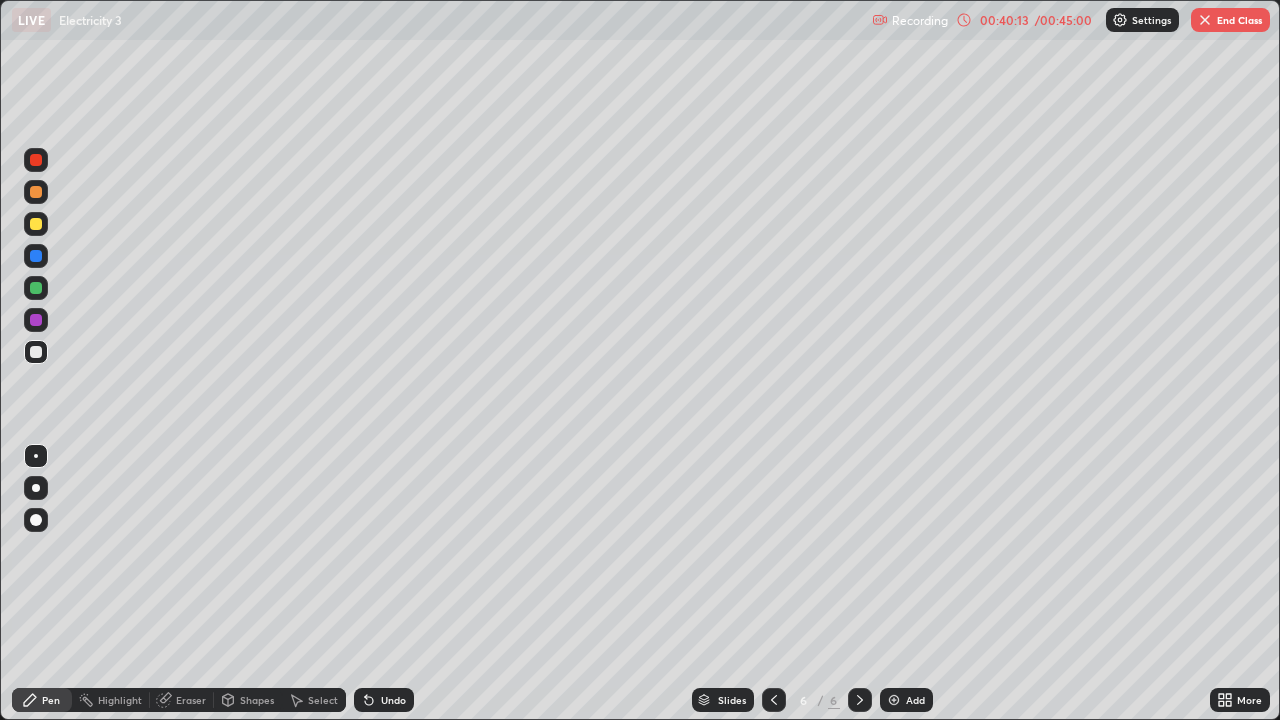 click at bounding box center [894, 700] 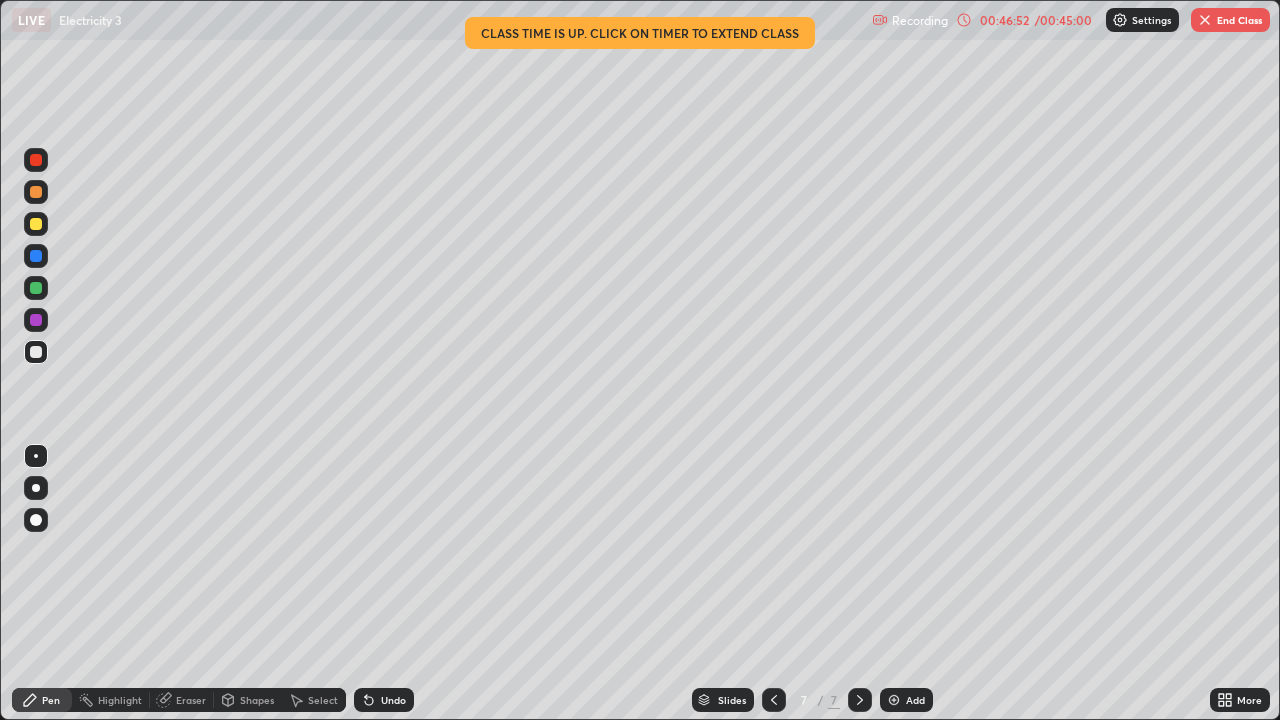 click on "End Class" at bounding box center [1230, 20] 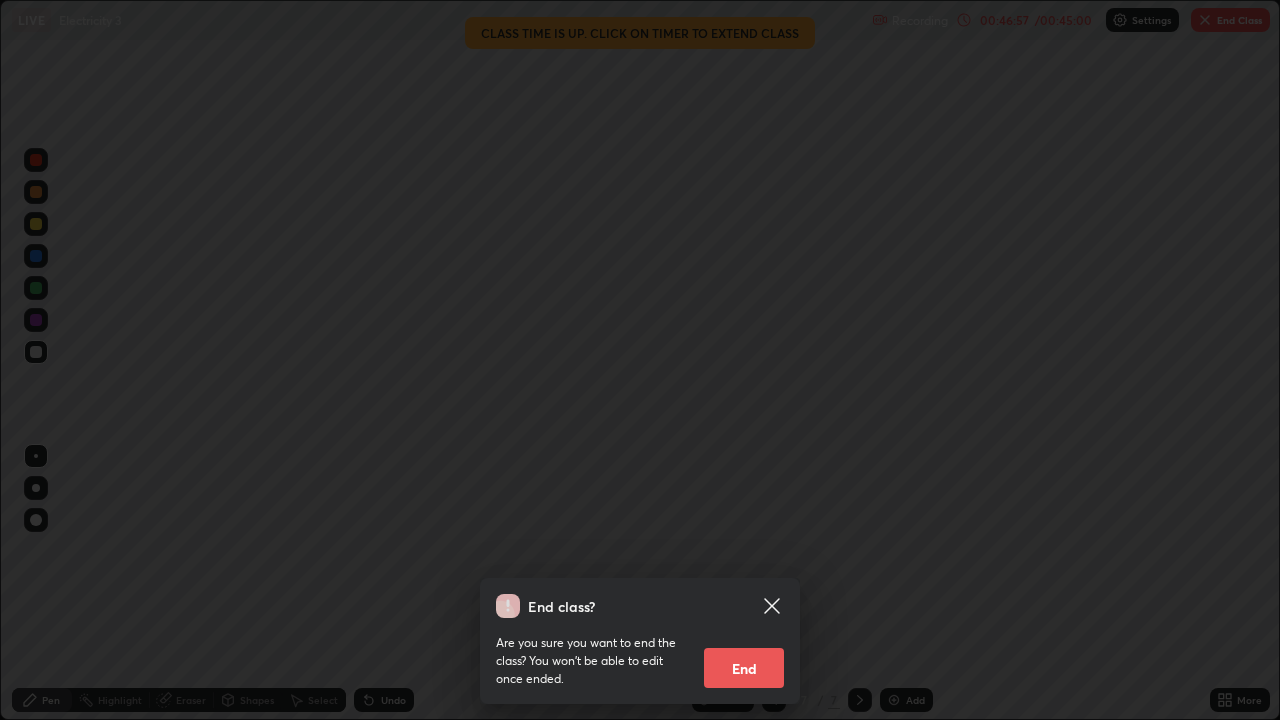 click 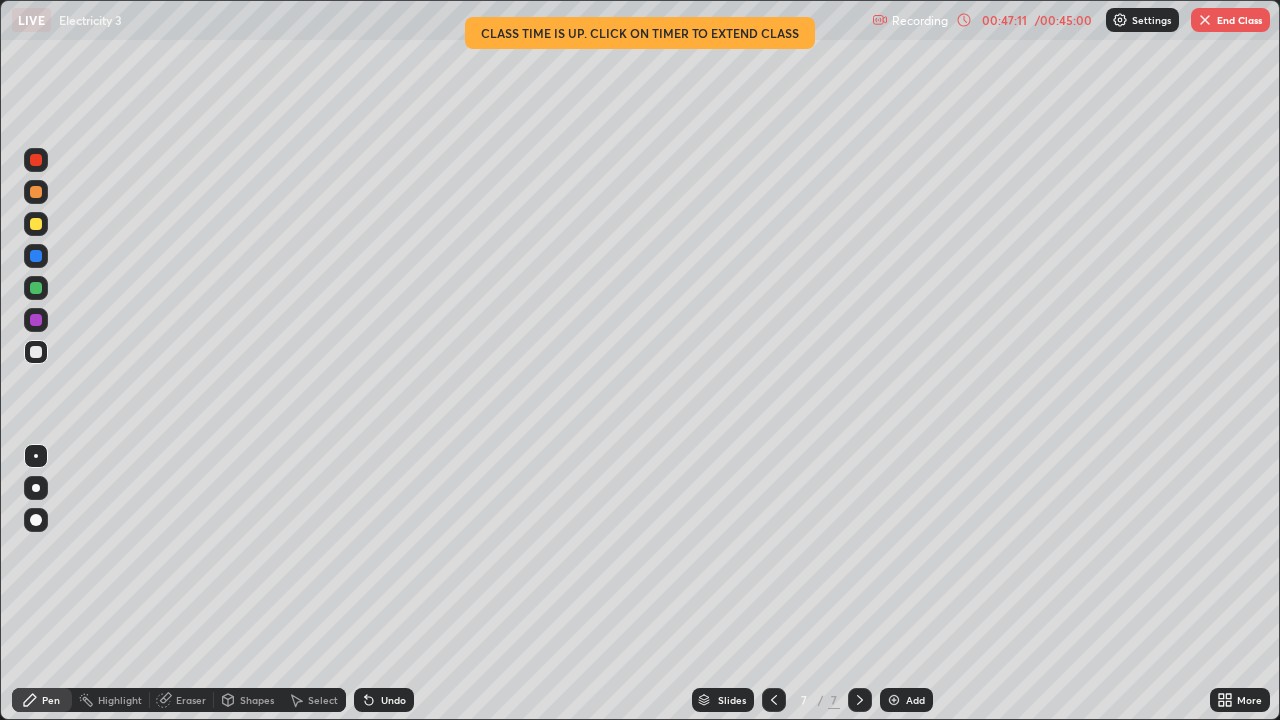 click on "End Class" at bounding box center (1230, 20) 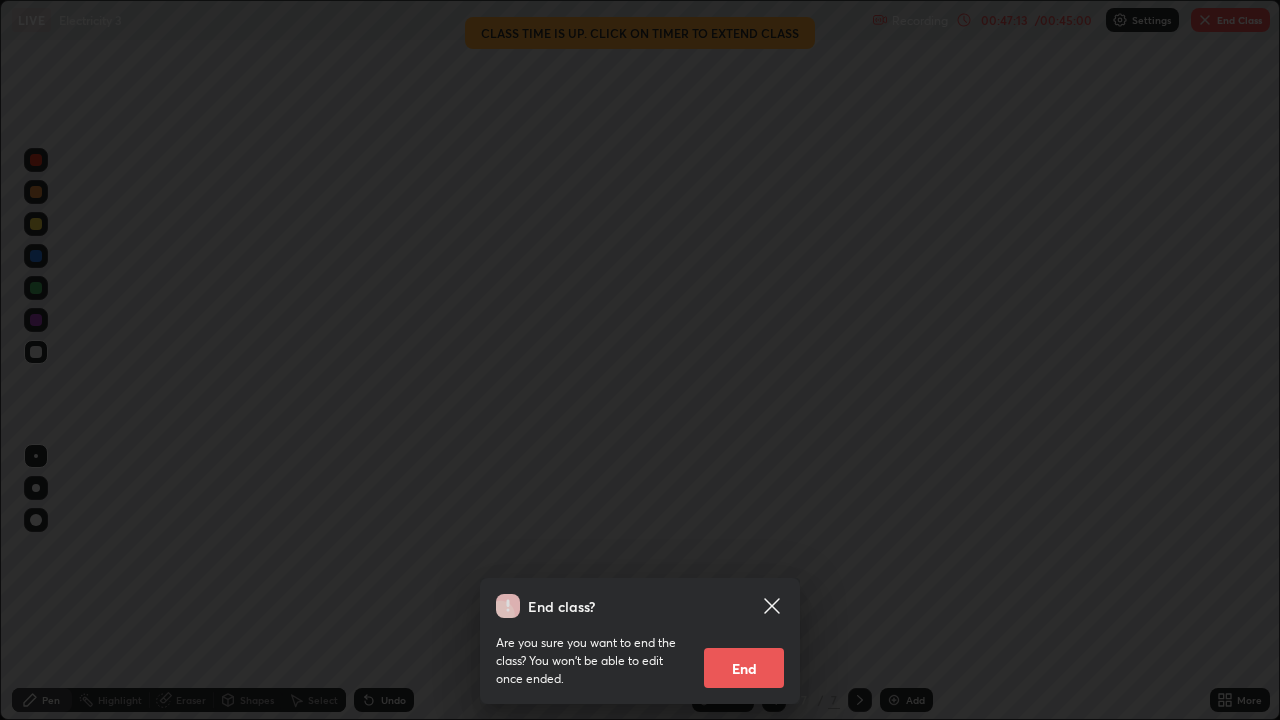 click on "End" at bounding box center [744, 668] 